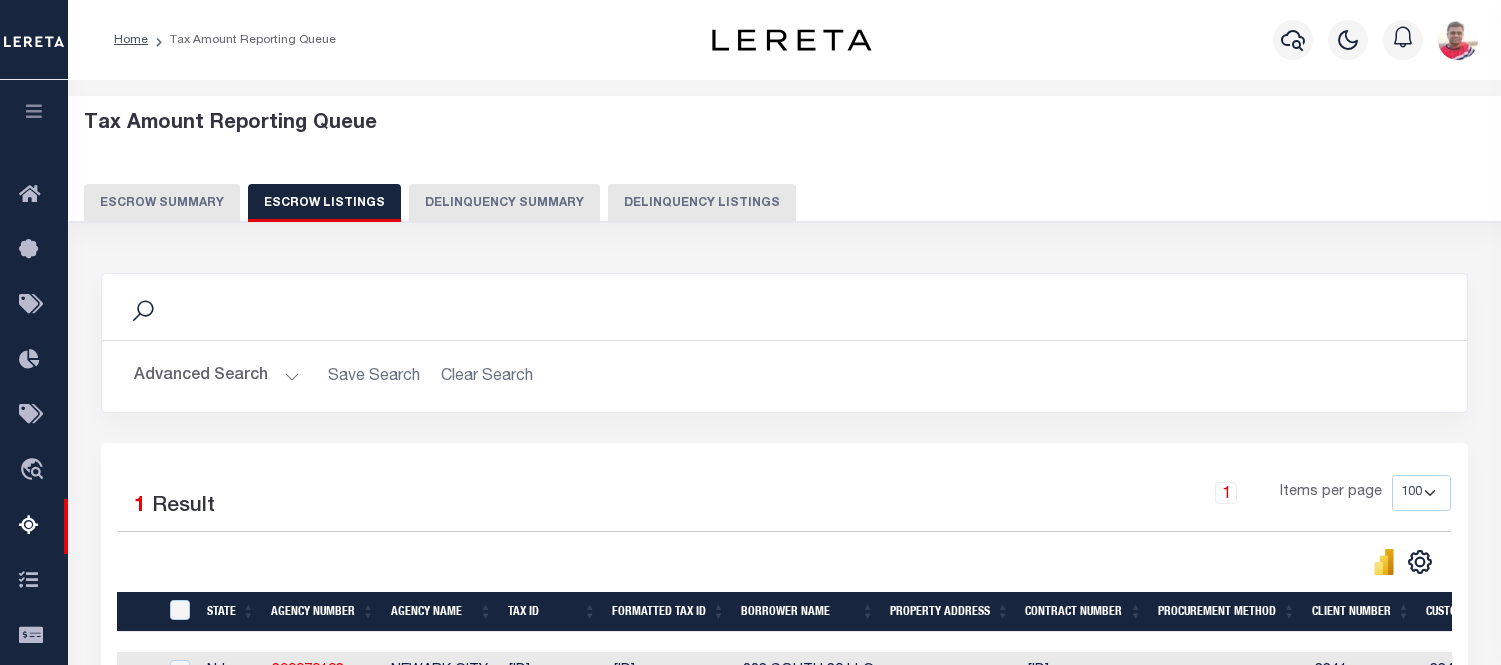 select on "100" 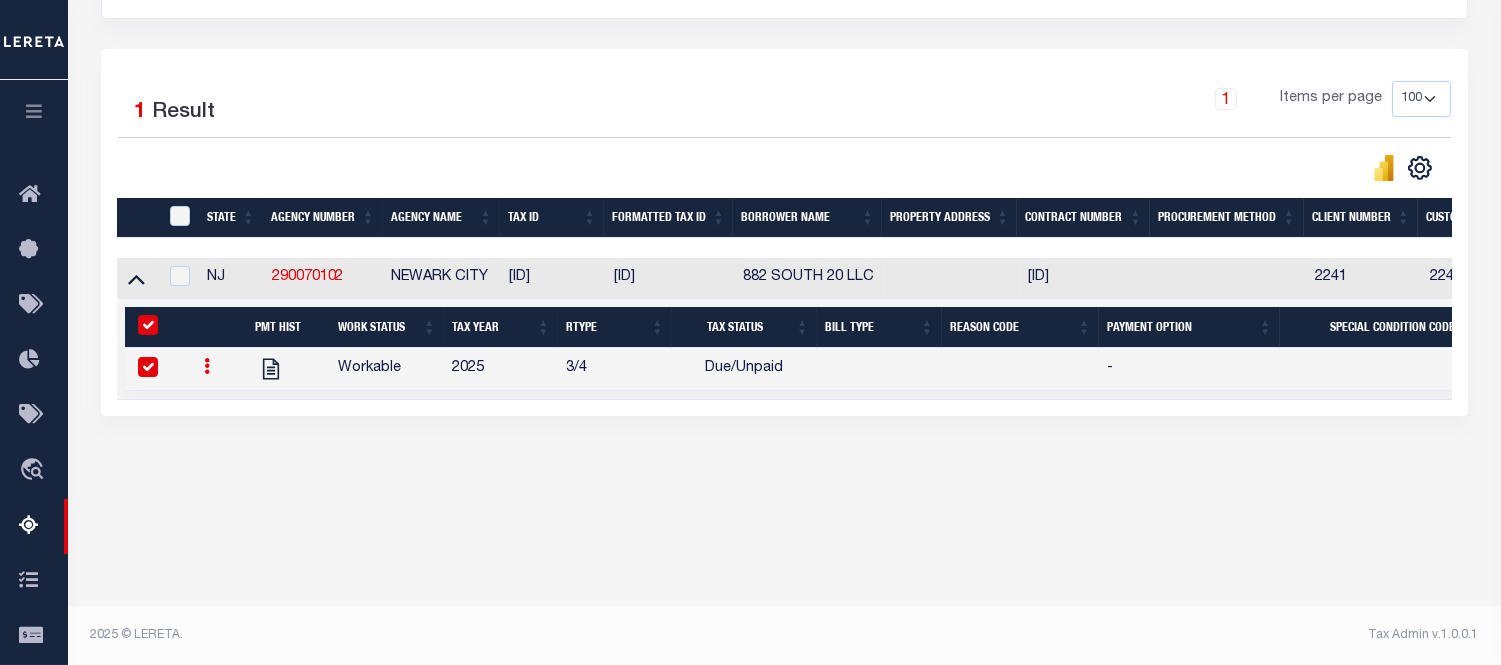 scroll, scrollTop: 394, scrollLeft: 0, axis: vertical 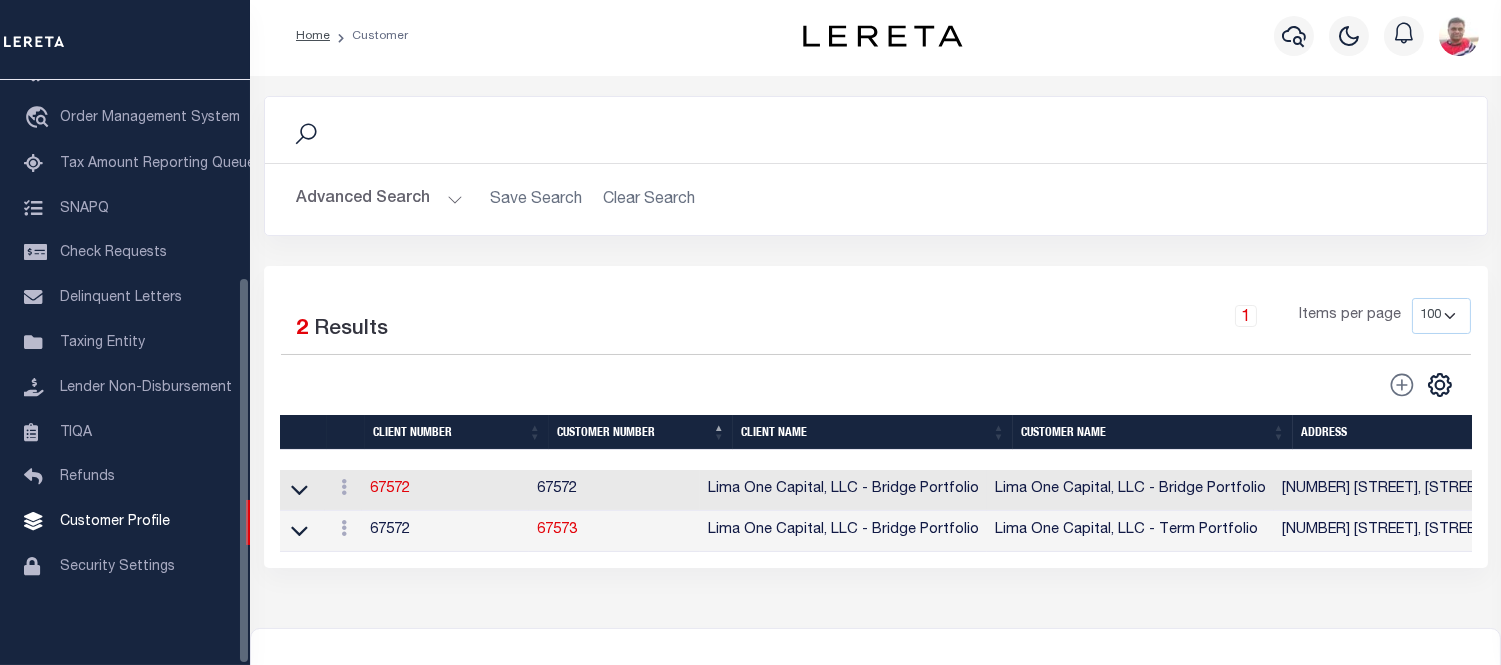 click 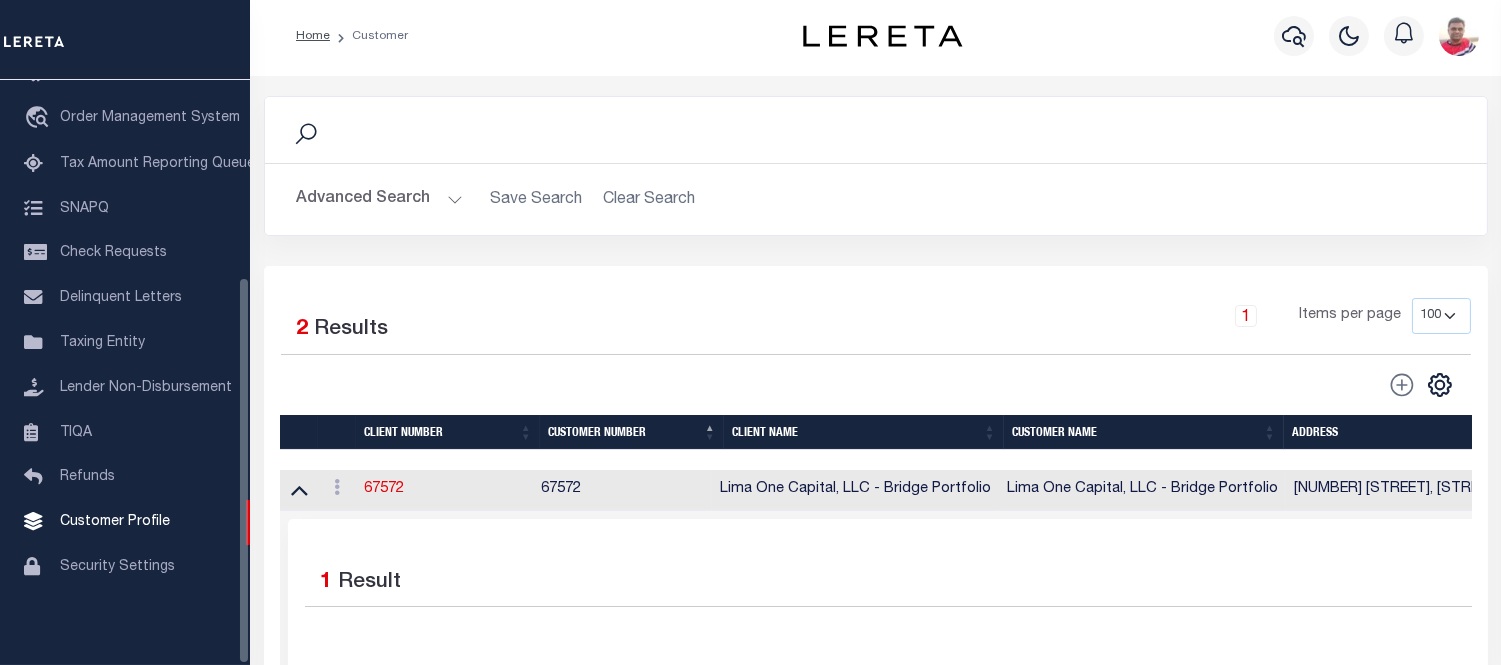 scroll, scrollTop: 226, scrollLeft: 0, axis: vertical 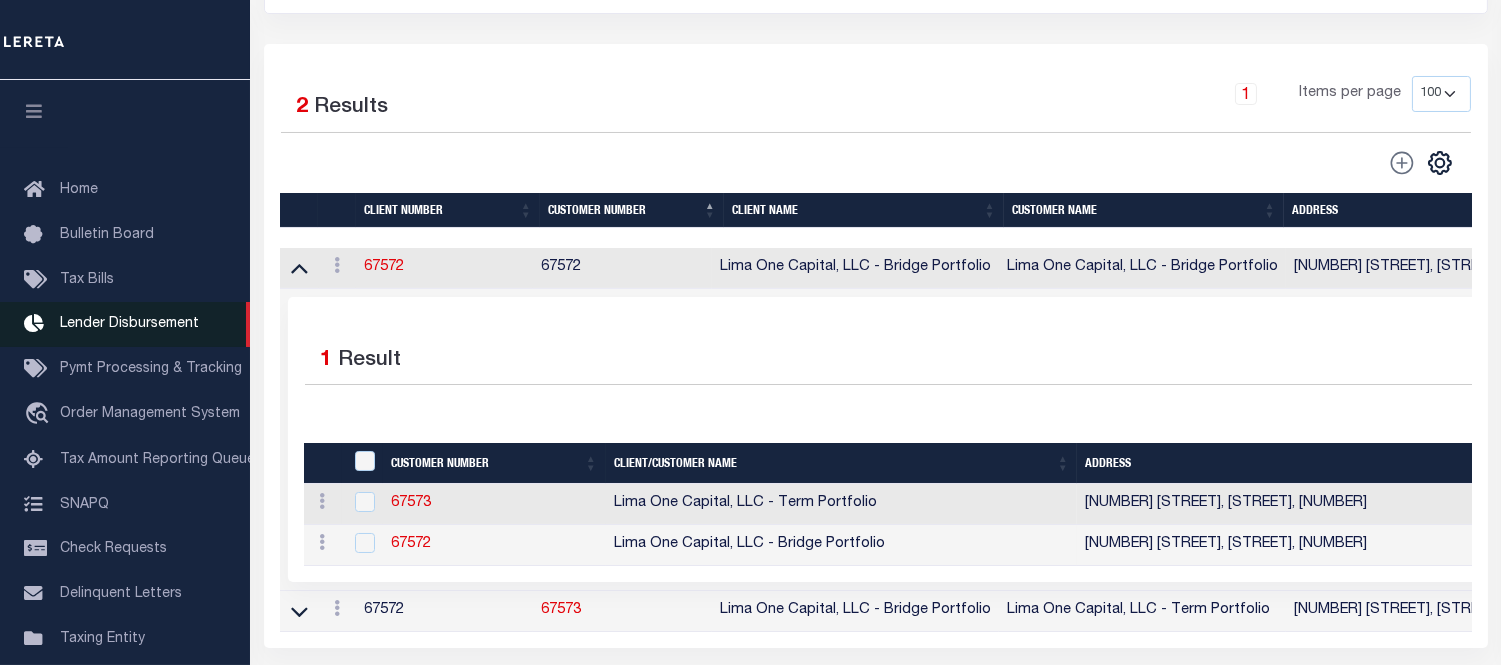 click on "Lender Disbursement" at bounding box center [129, 324] 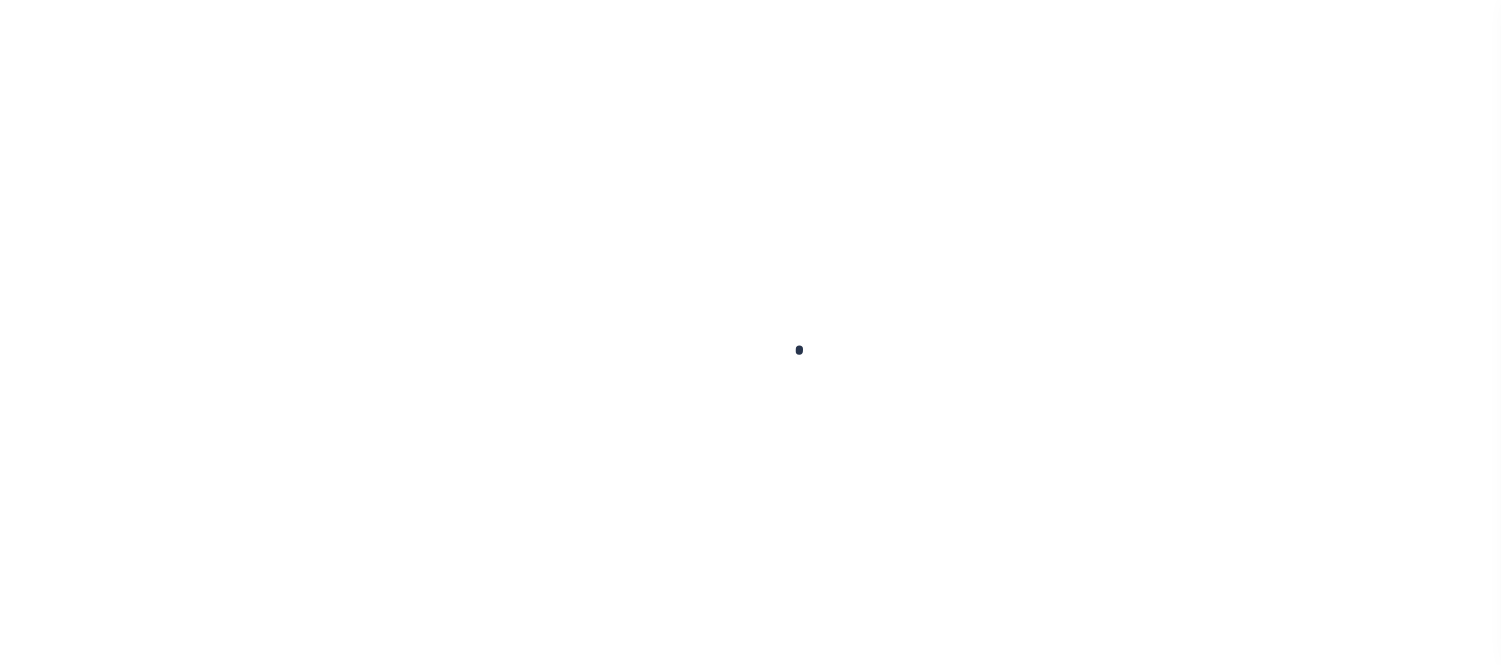 scroll, scrollTop: 0, scrollLeft: 0, axis: both 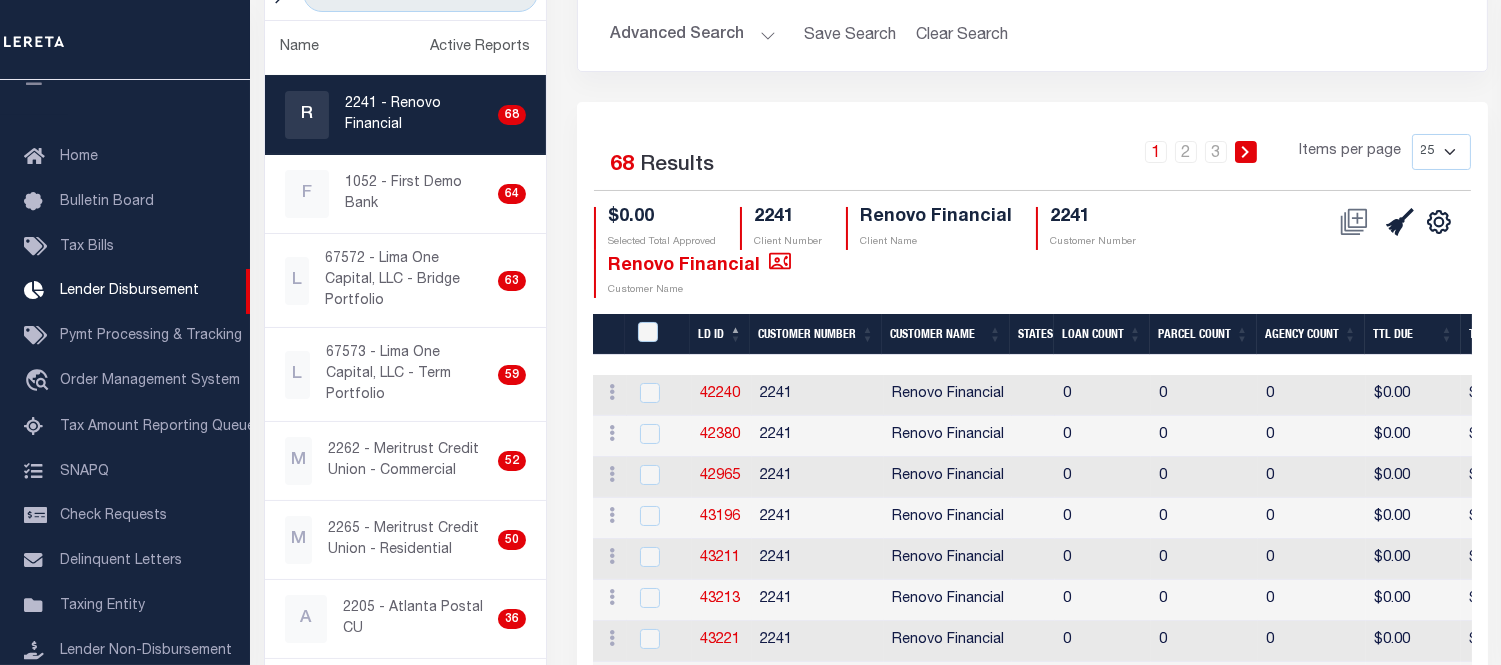 click on "Advanced Search" at bounding box center (693, 35) 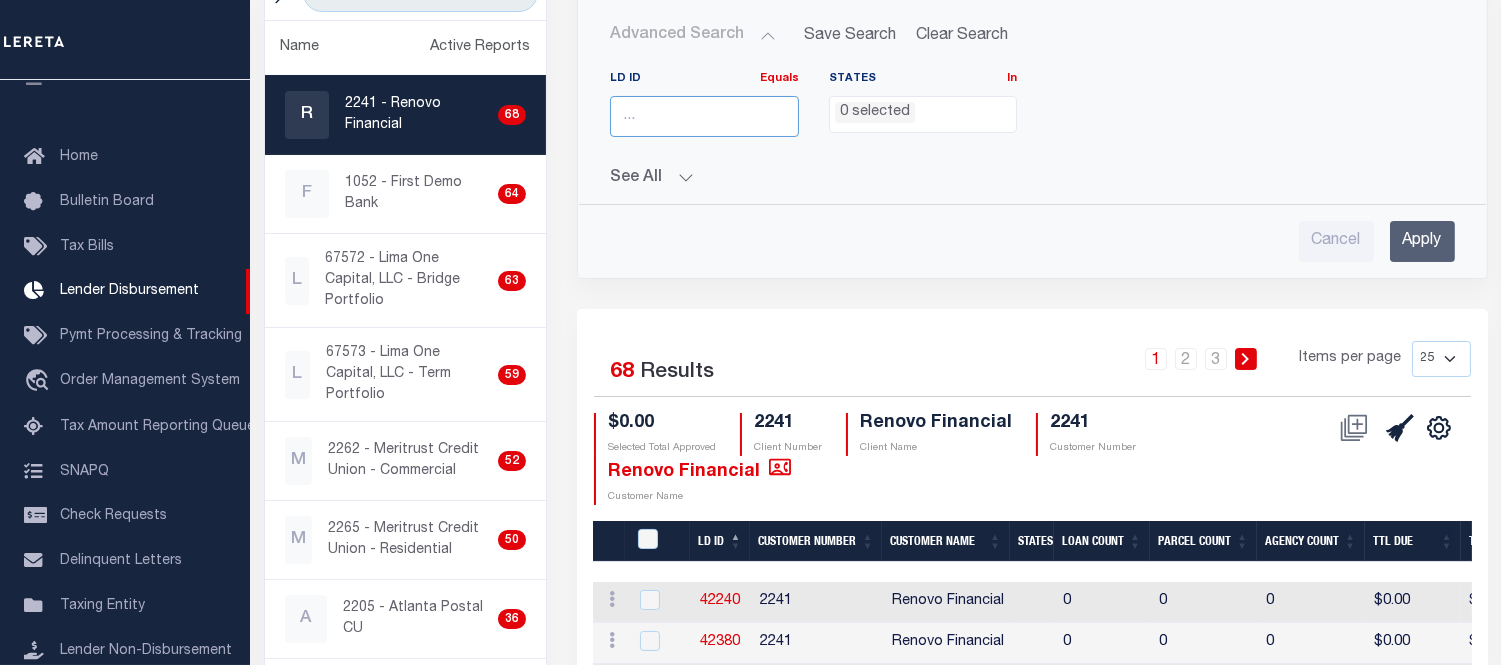 click at bounding box center [704, 116] 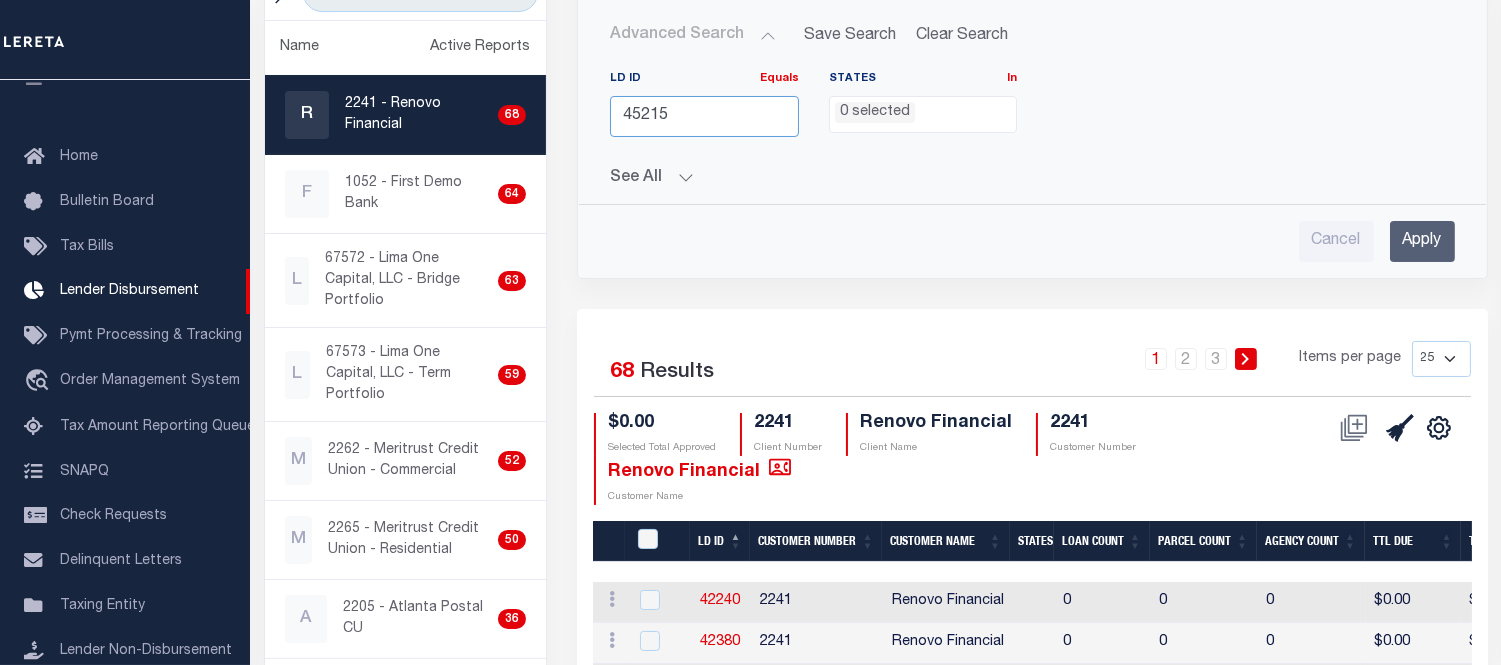 type on "45215" 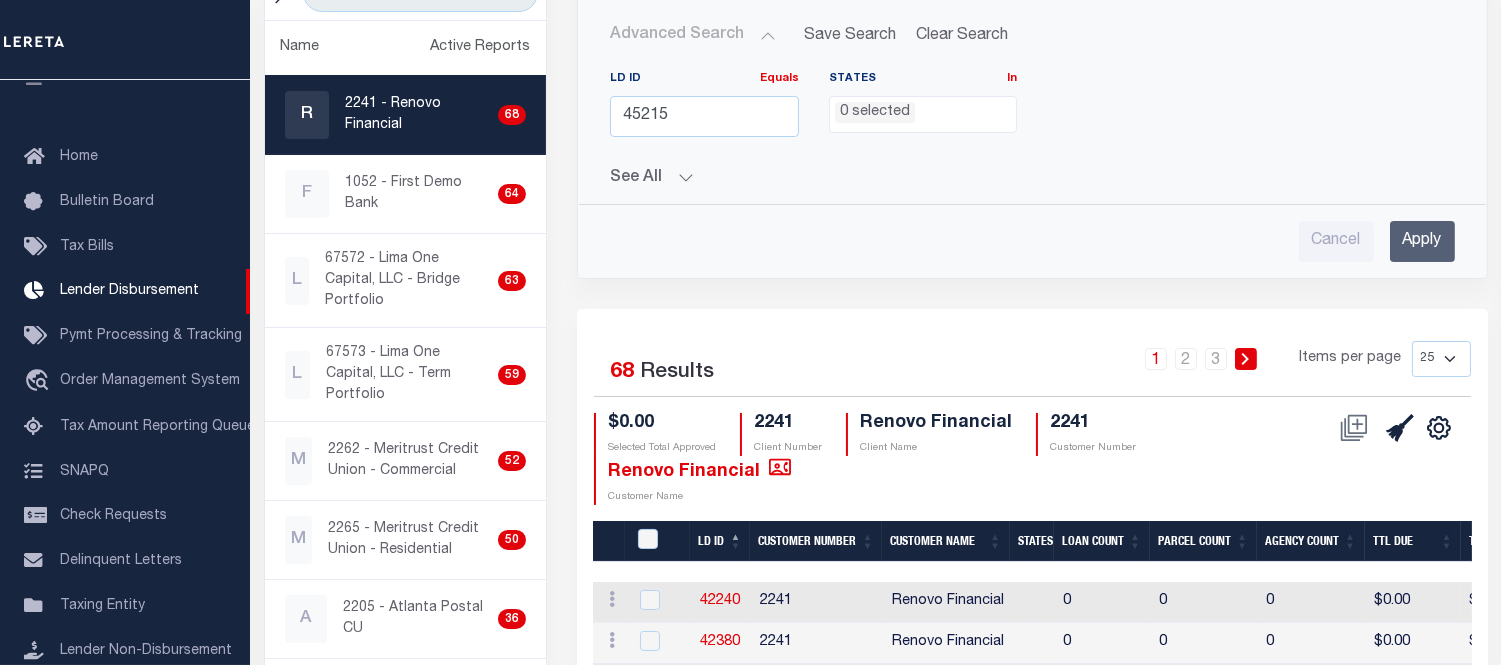 click on "Apply" at bounding box center (1422, 241) 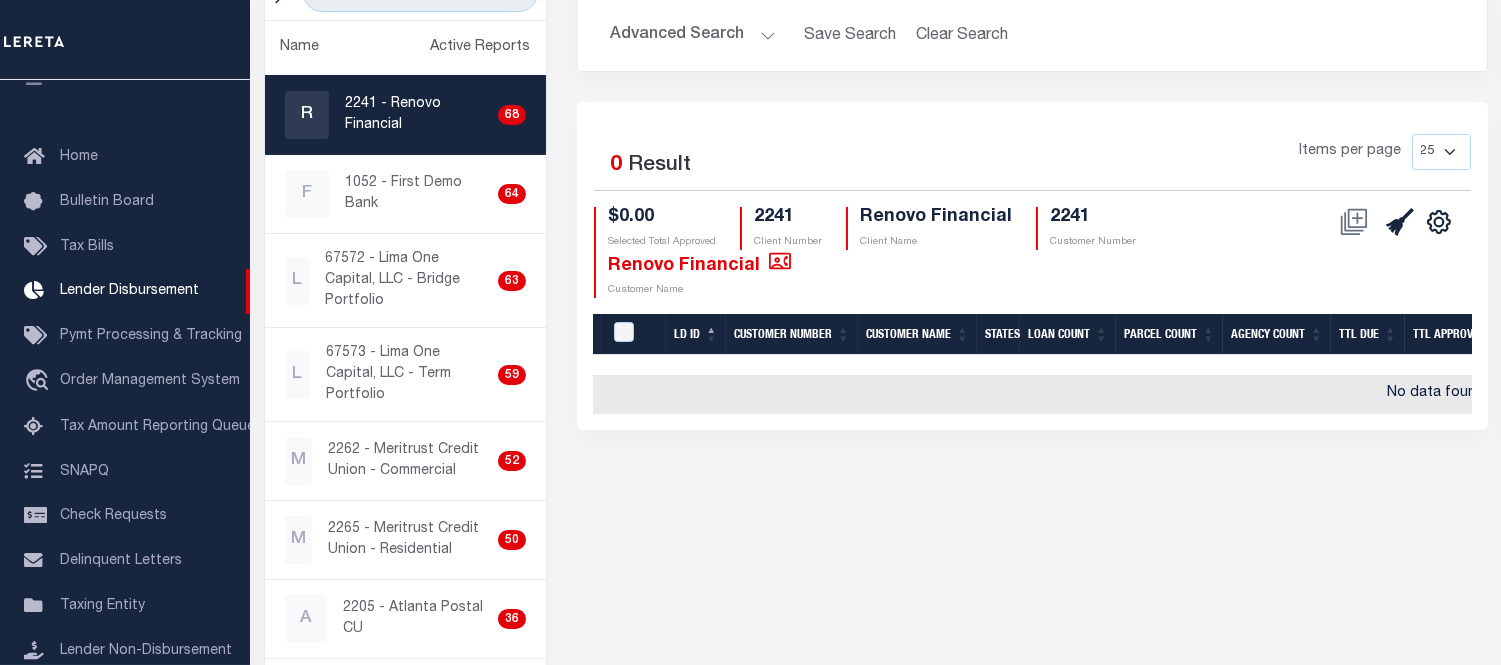 scroll, scrollTop: 0, scrollLeft: 0, axis: both 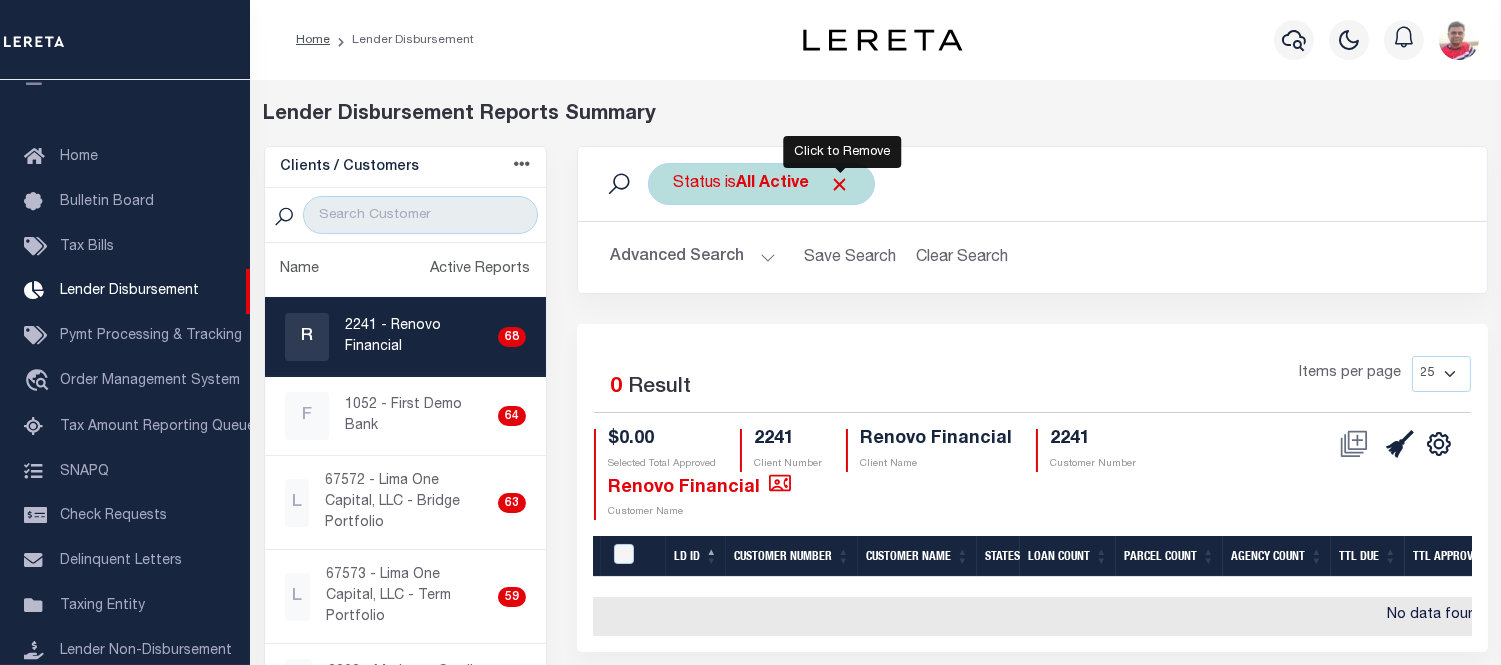 click at bounding box center (839, 184) 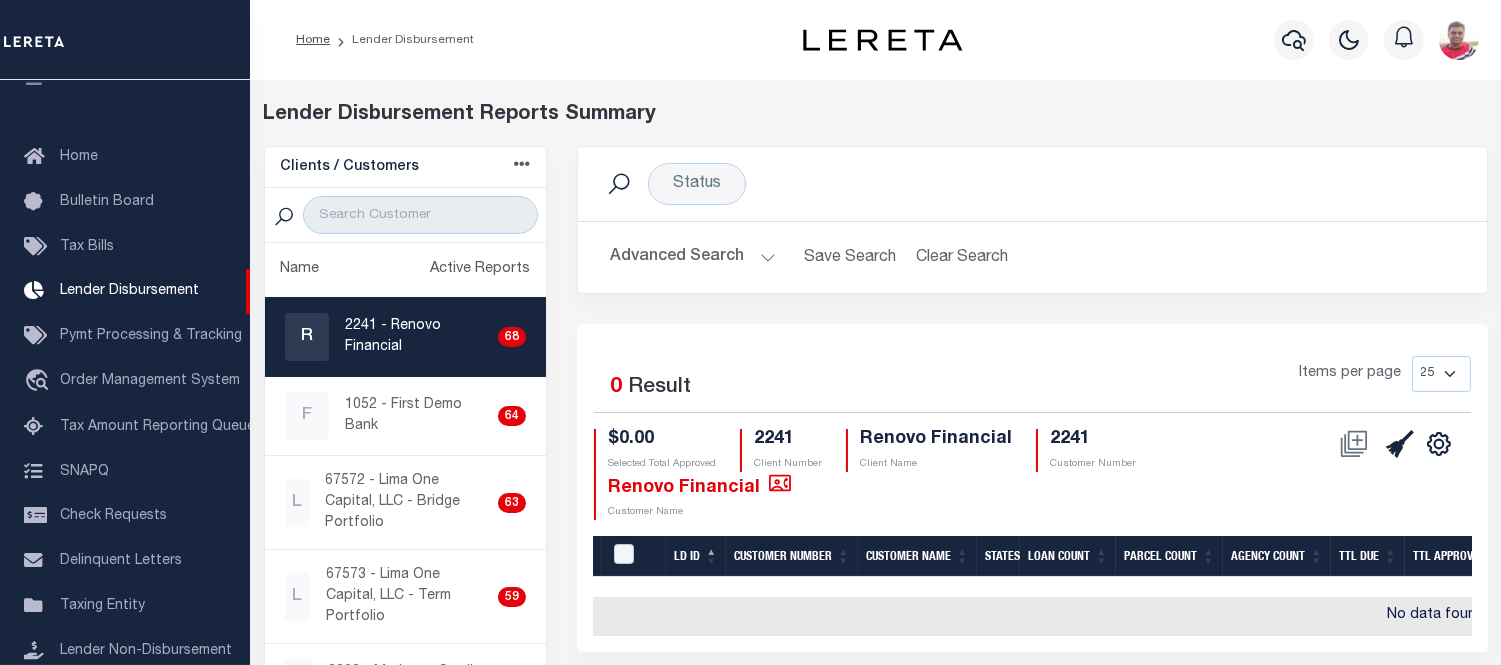 click on "Advanced Search" at bounding box center (693, 257) 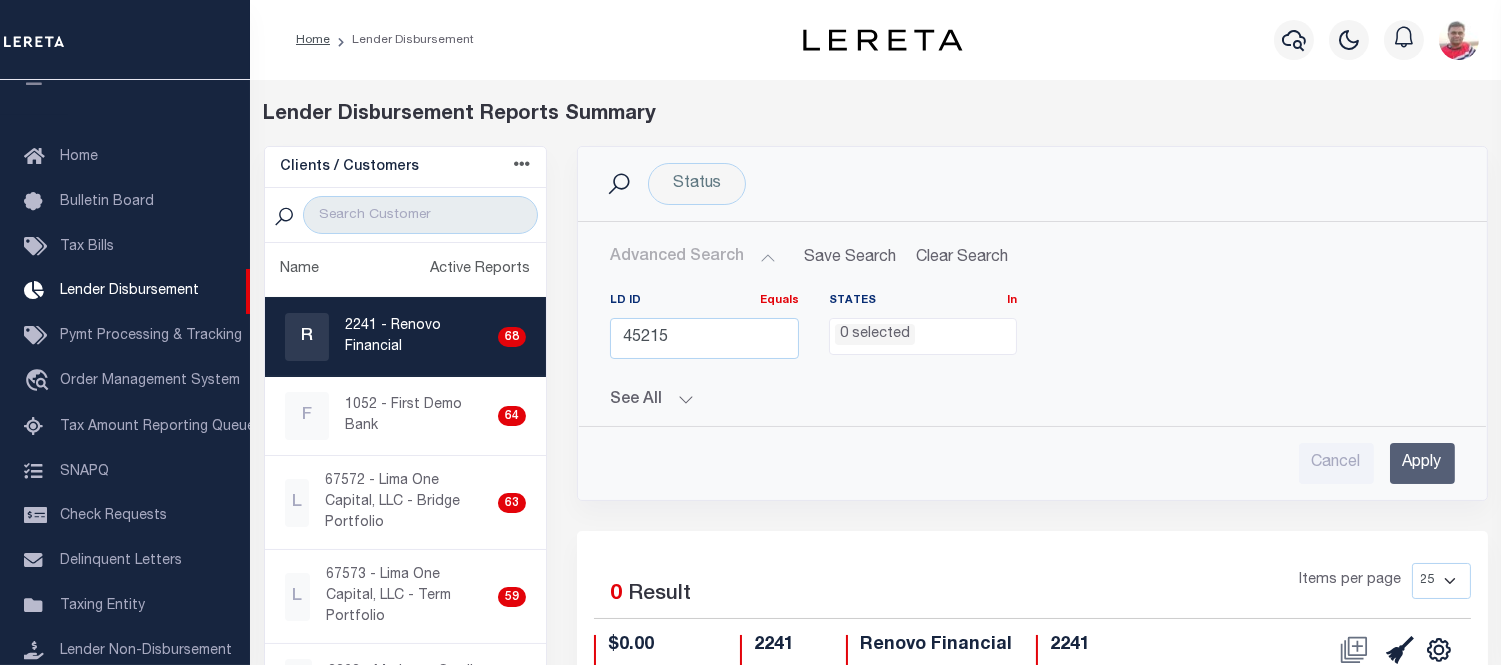 click on "Apply" at bounding box center (1422, 463) 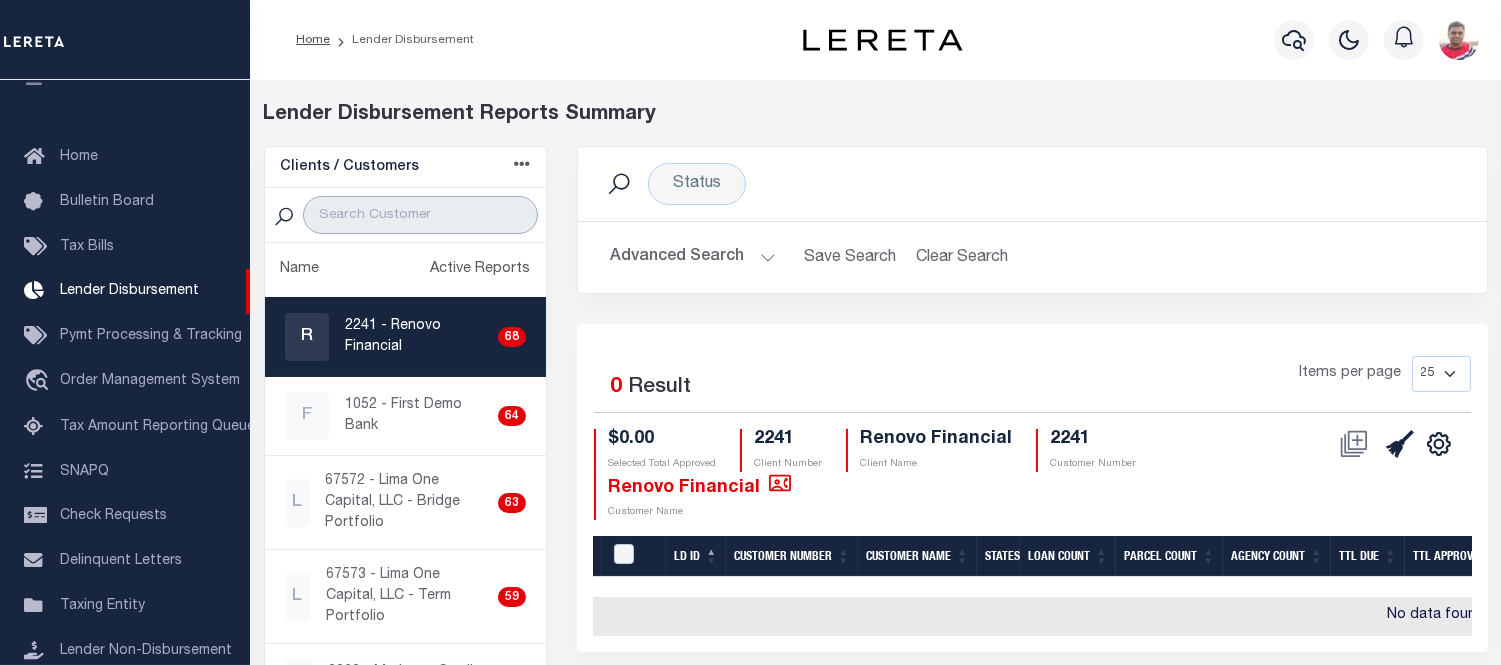 click at bounding box center (420, 215) 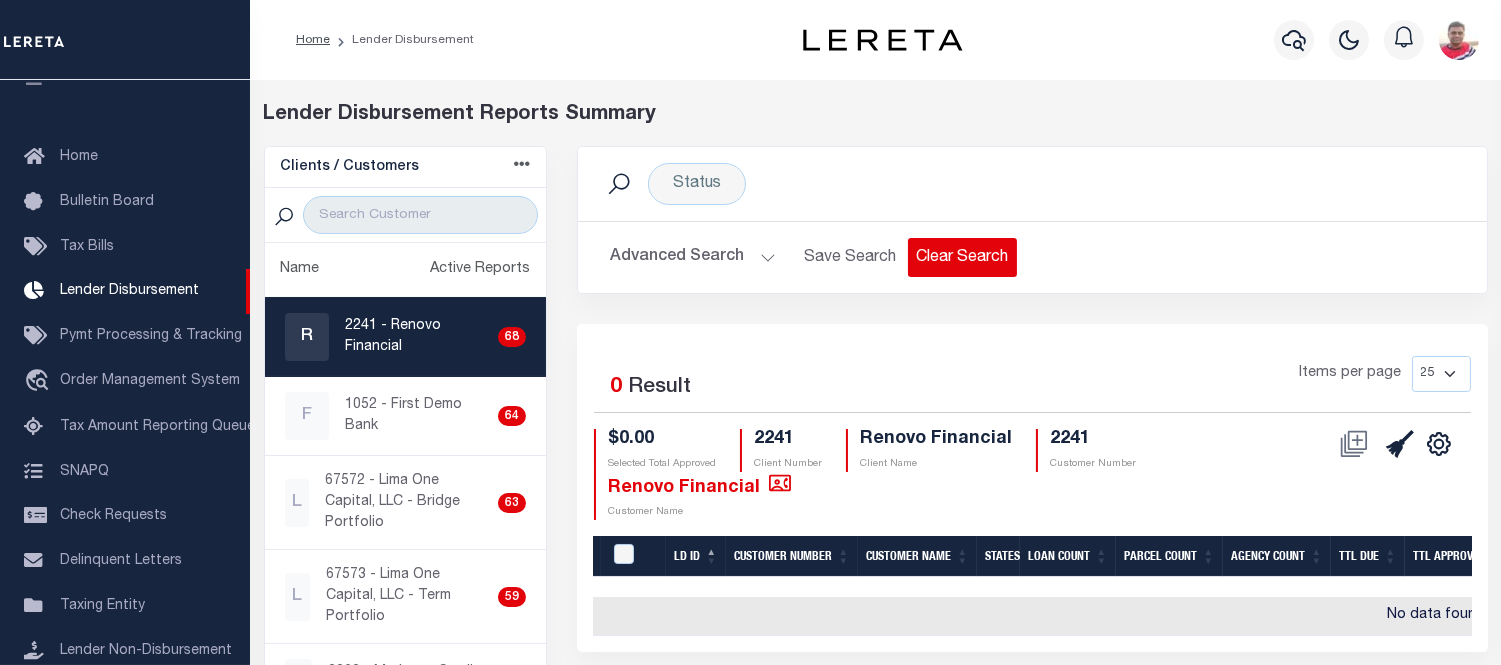click on "Clear Search" at bounding box center [962, 257] 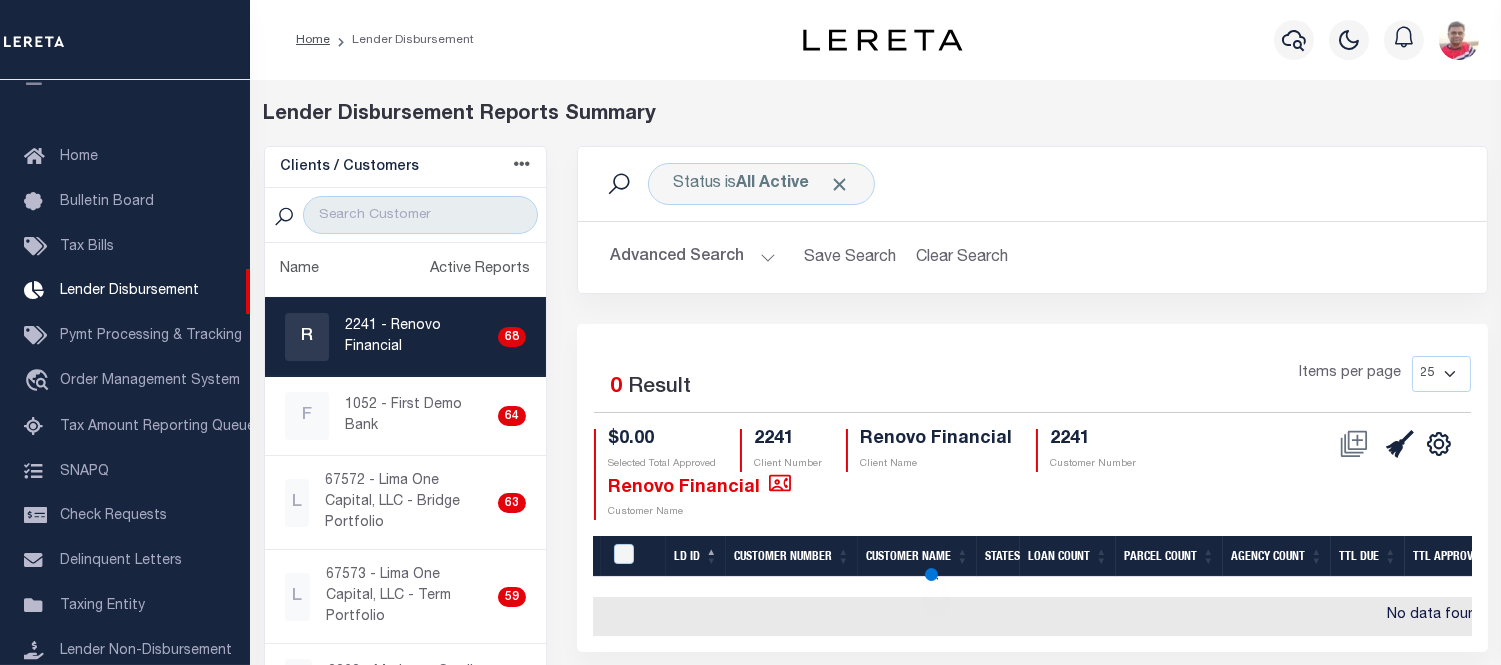 drag, startPoint x: 323, startPoint y: 193, endPoint x: 324, endPoint y: 203, distance: 10.049875 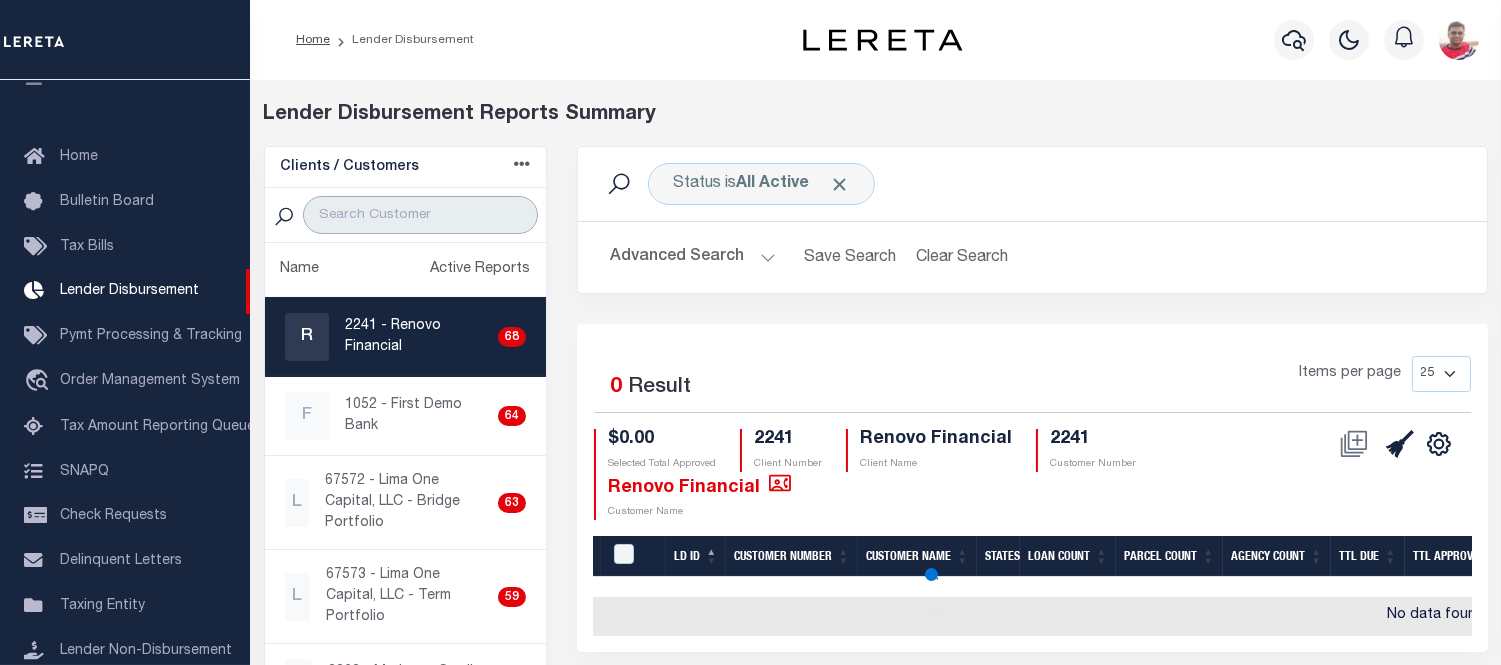 click at bounding box center (420, 215) 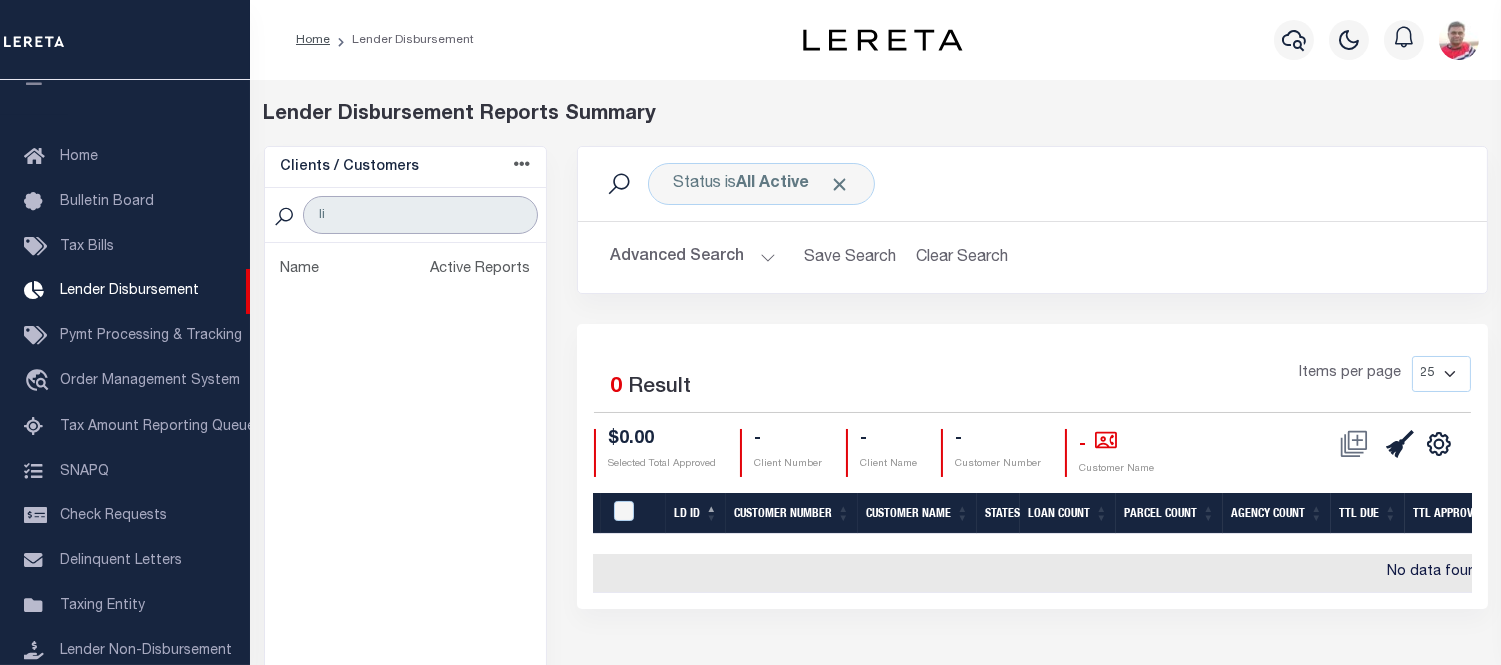 type on "l" 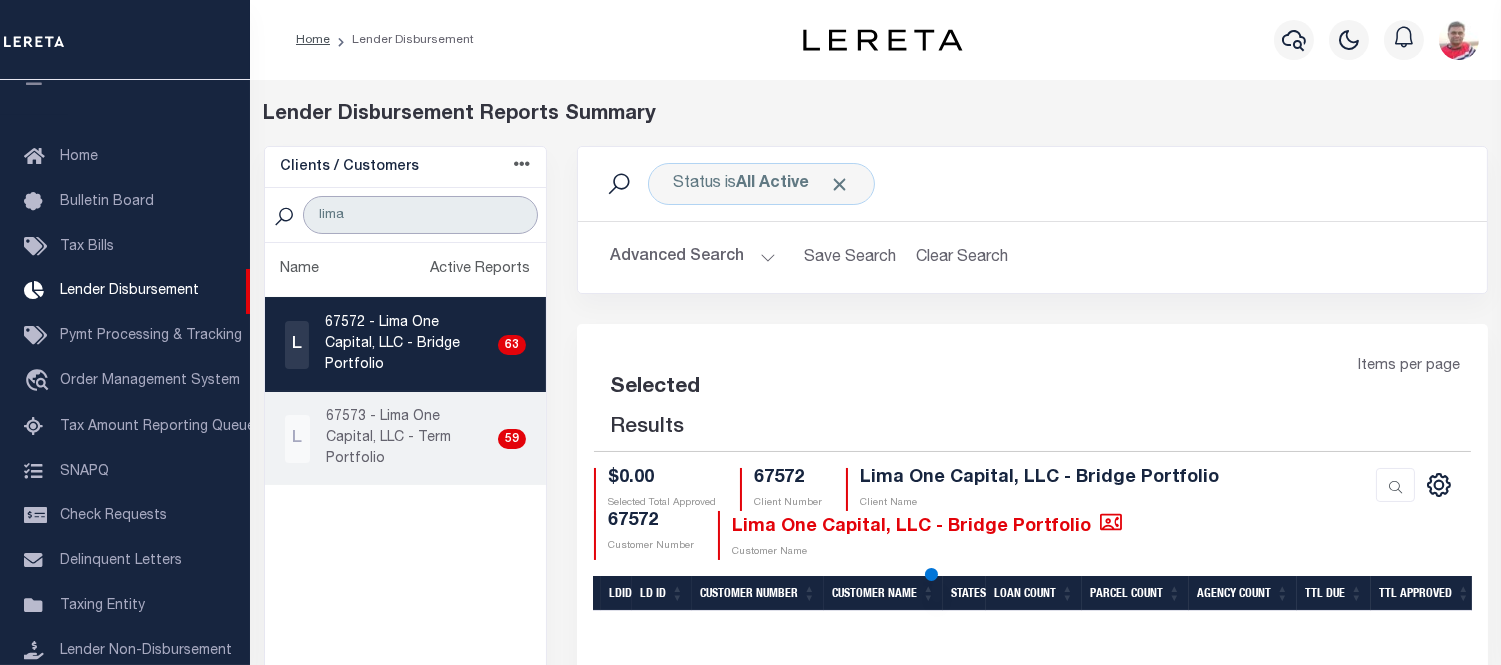 type on "lima" 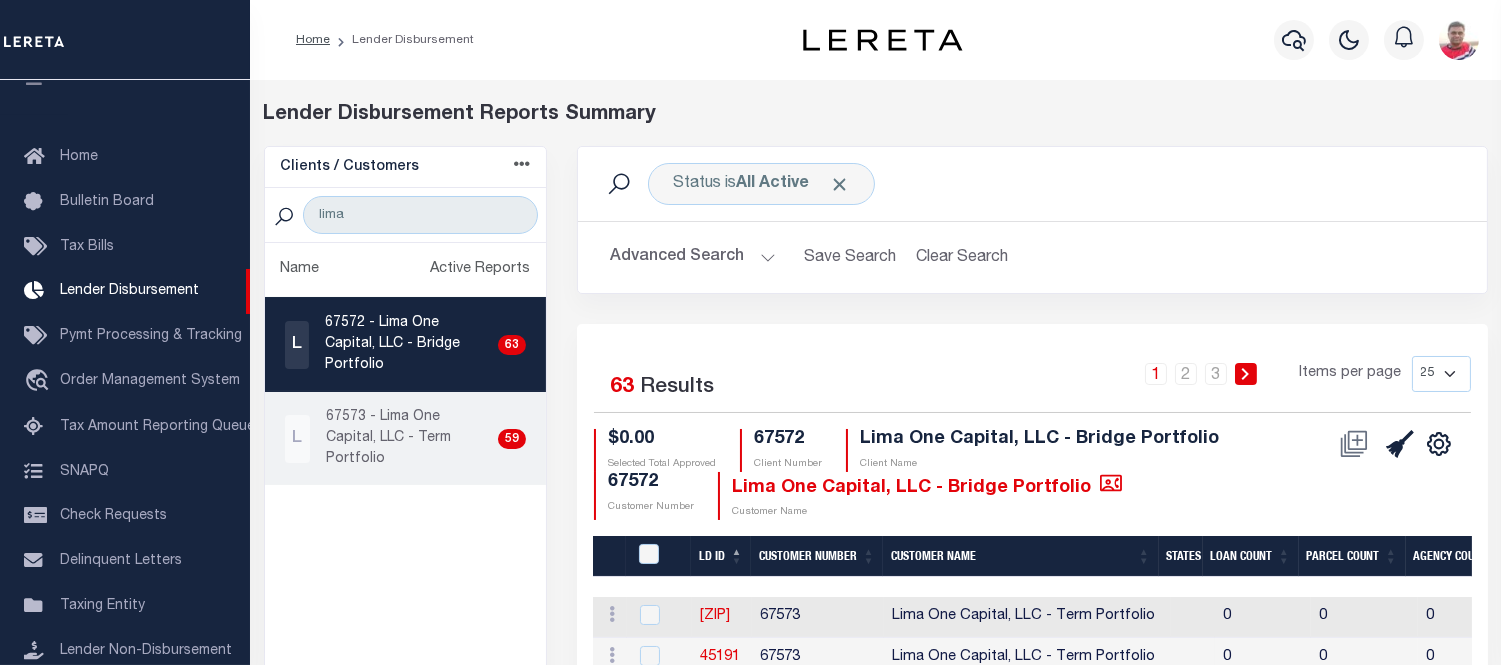 click on "67573 - Lima One Capital, LLC - Term Portfolio" at bounding box center (407, 438) 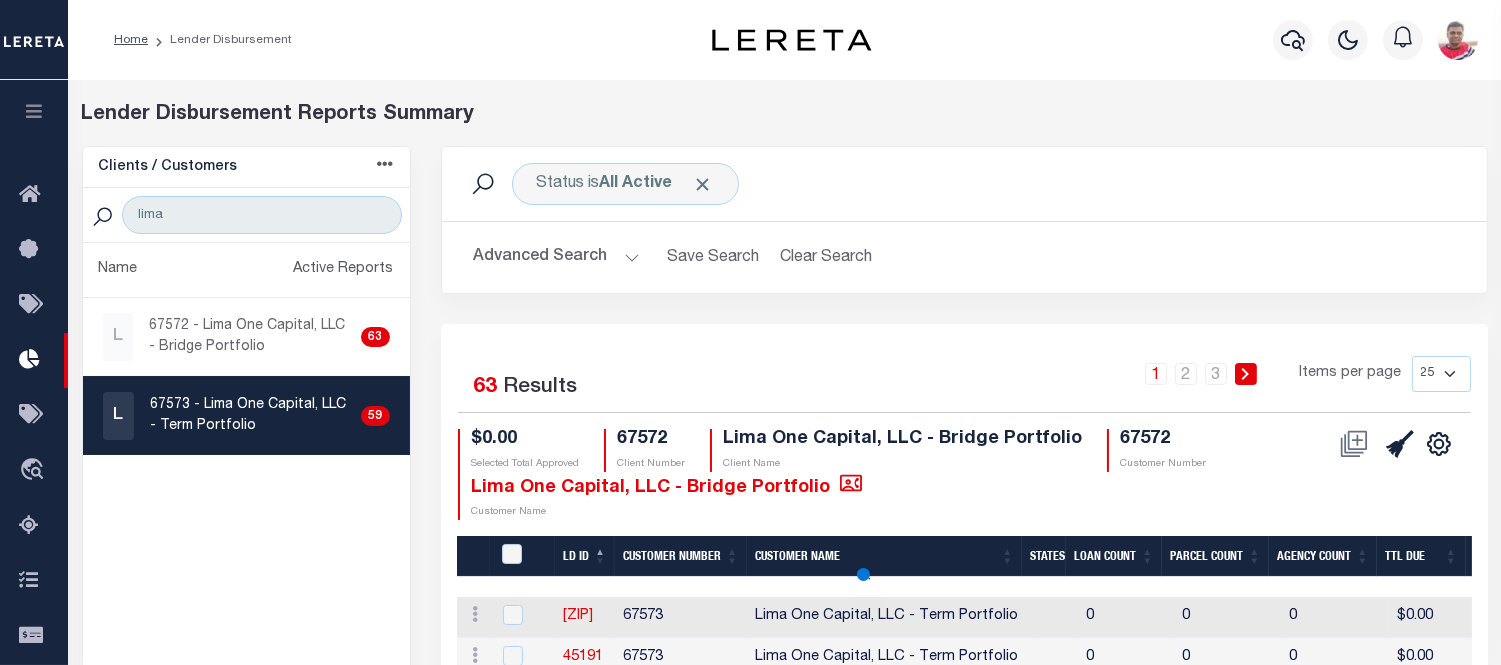 select 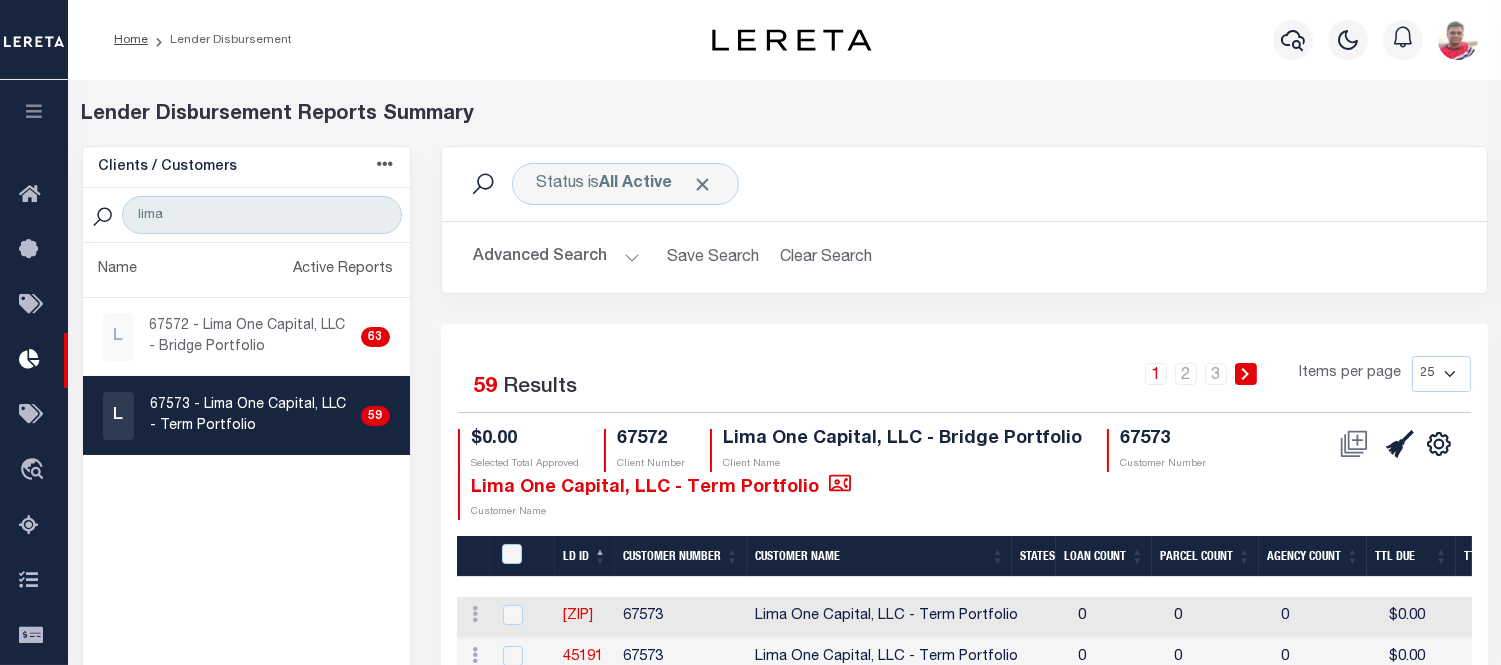 click on "Advanced Search" at bounding box center [557, 257] 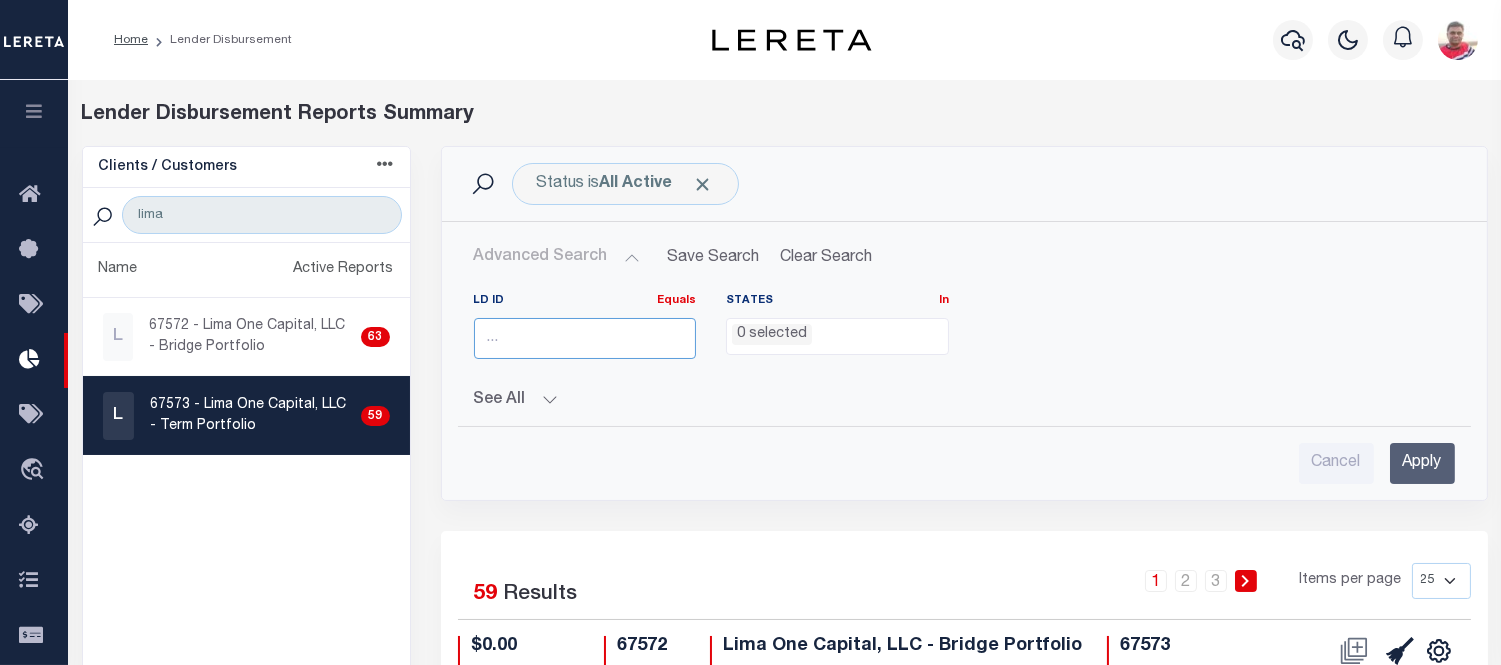 click at bounding box center [585, 338] 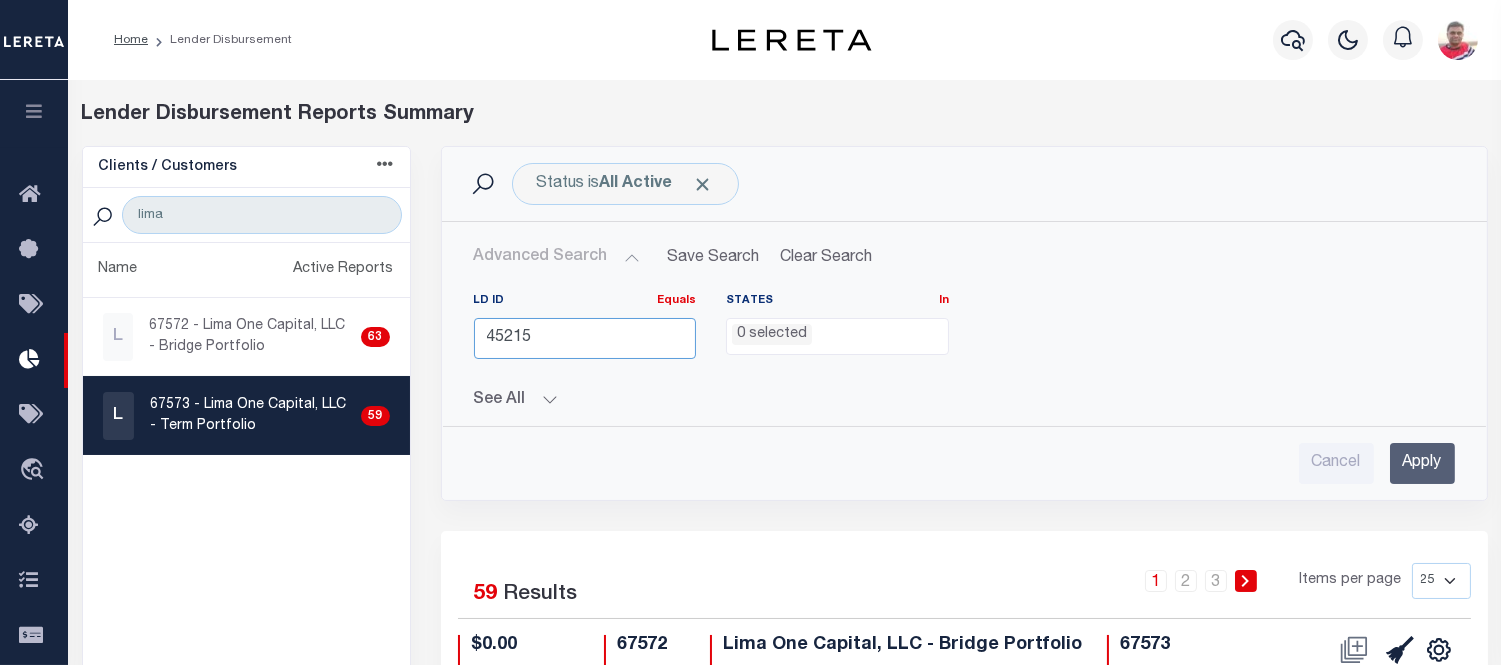 type on "45215" 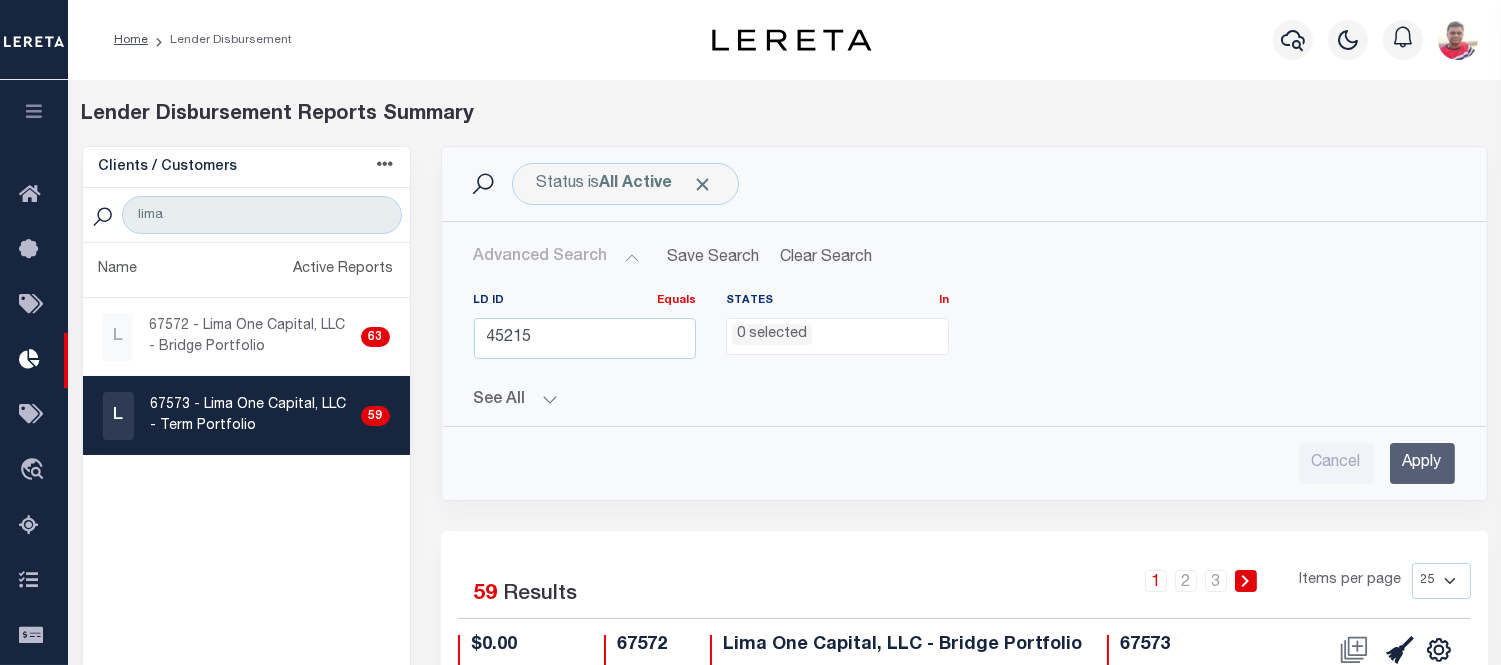 click on "Apply" at bounding box center (1422, 463) 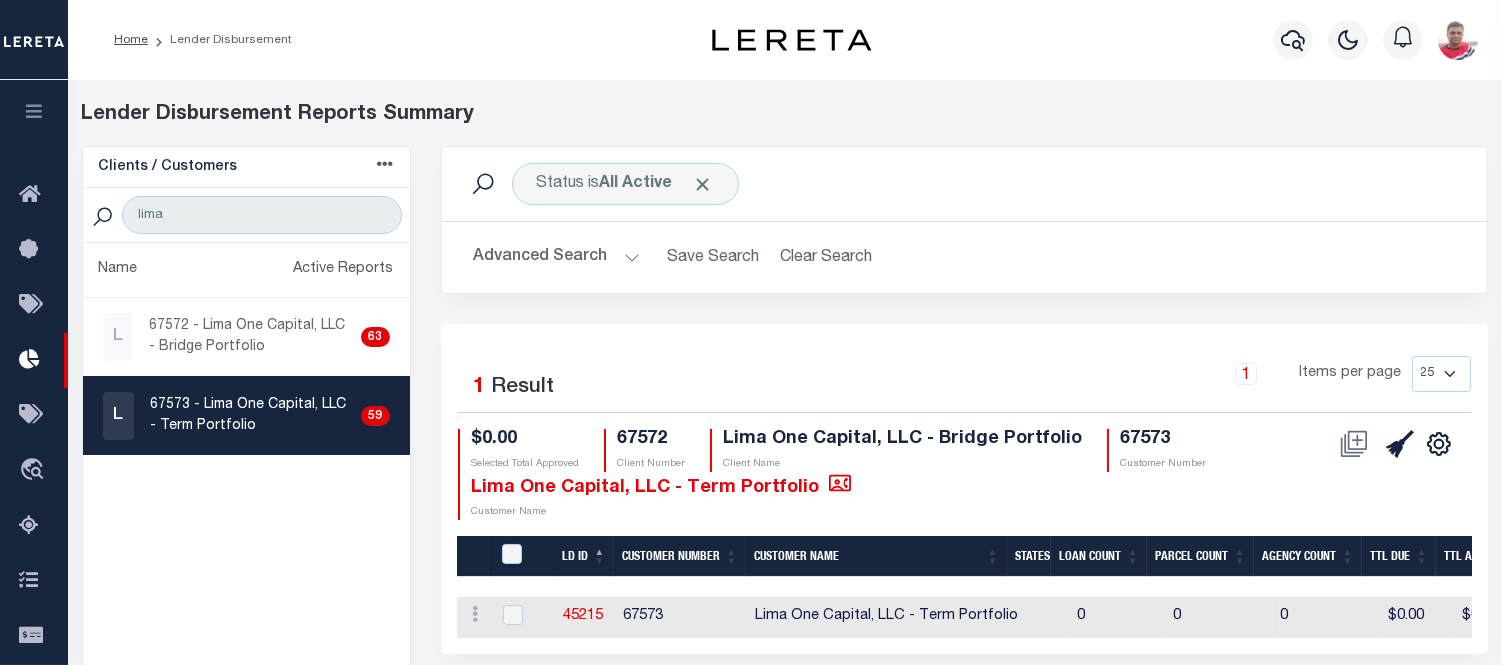 drag, startPoint x: 814, startPoint y: 648, endPoint x: 875, endPoint y: 637, distance: 61.983868 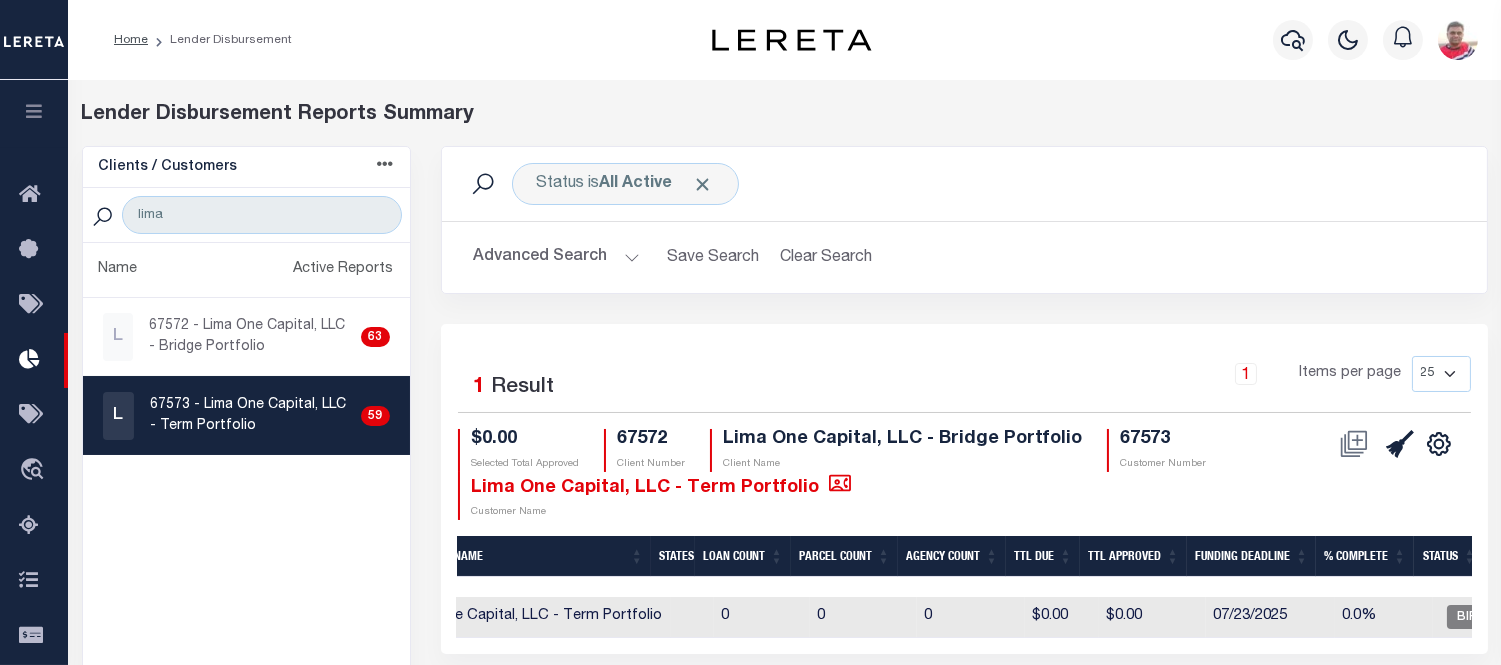 scroll, scrollTop: 0, scrollLeft: 358, axis: horizontal 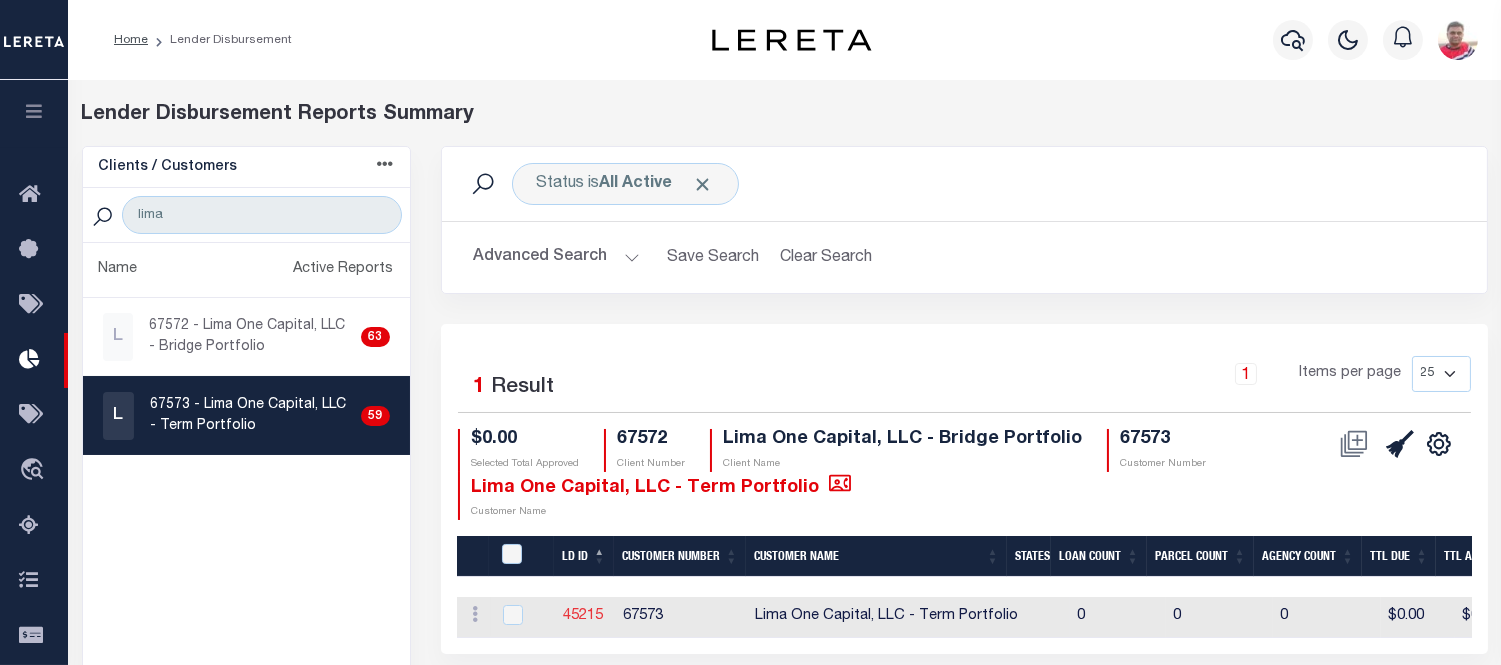 click on "45215" at bounding box center (584, 616) 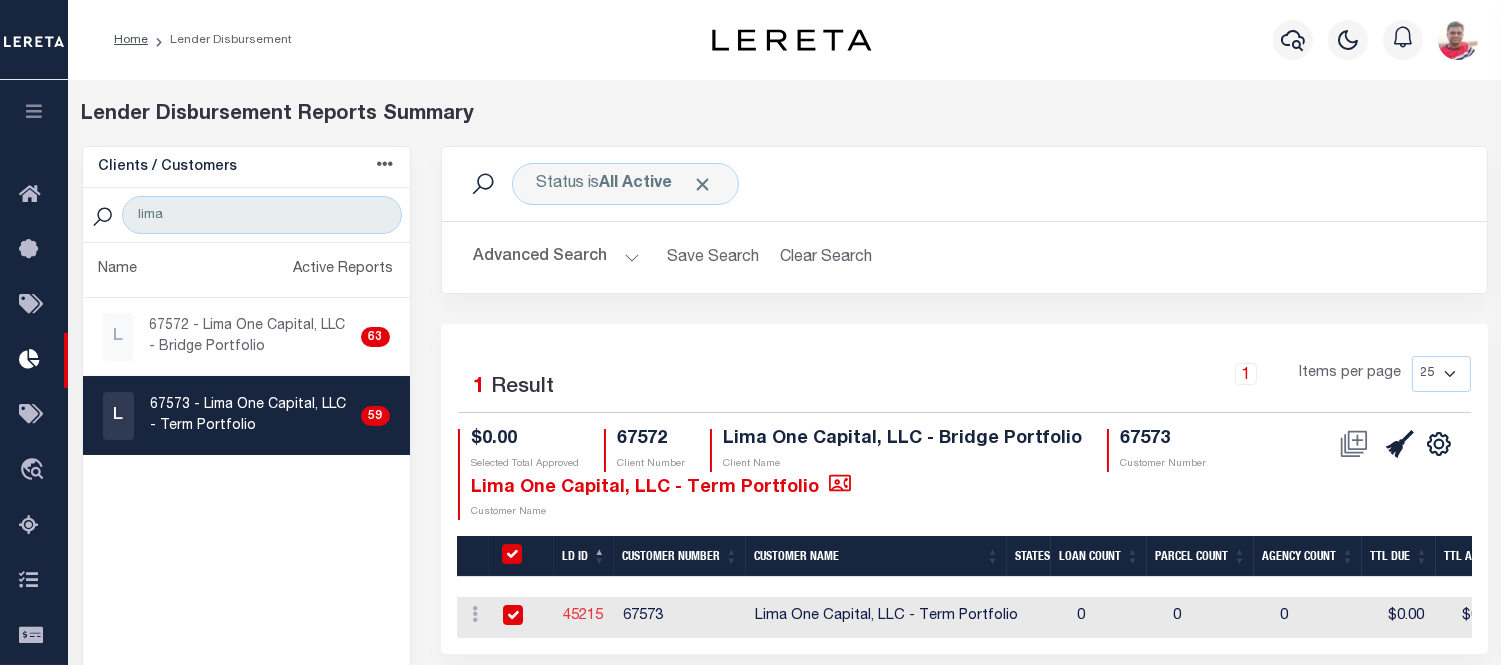 checkbox on "true" 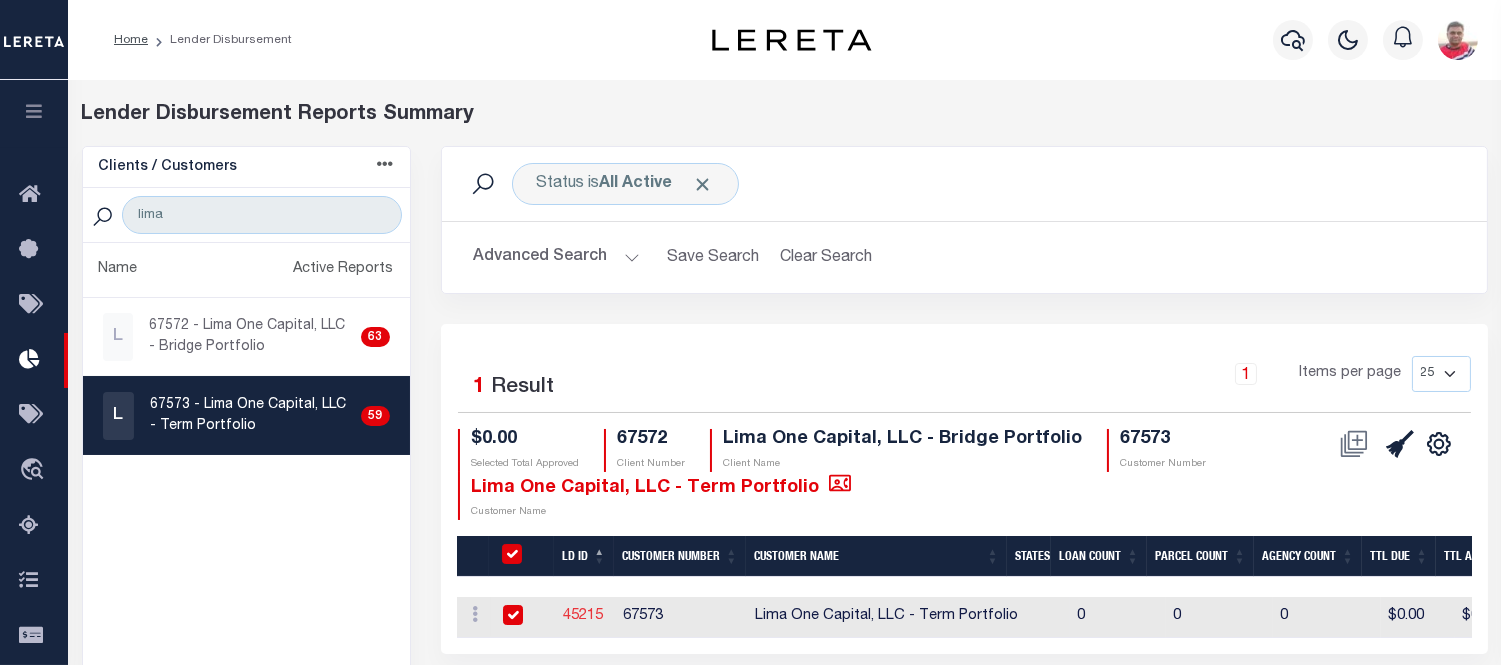 checkbox on "true" 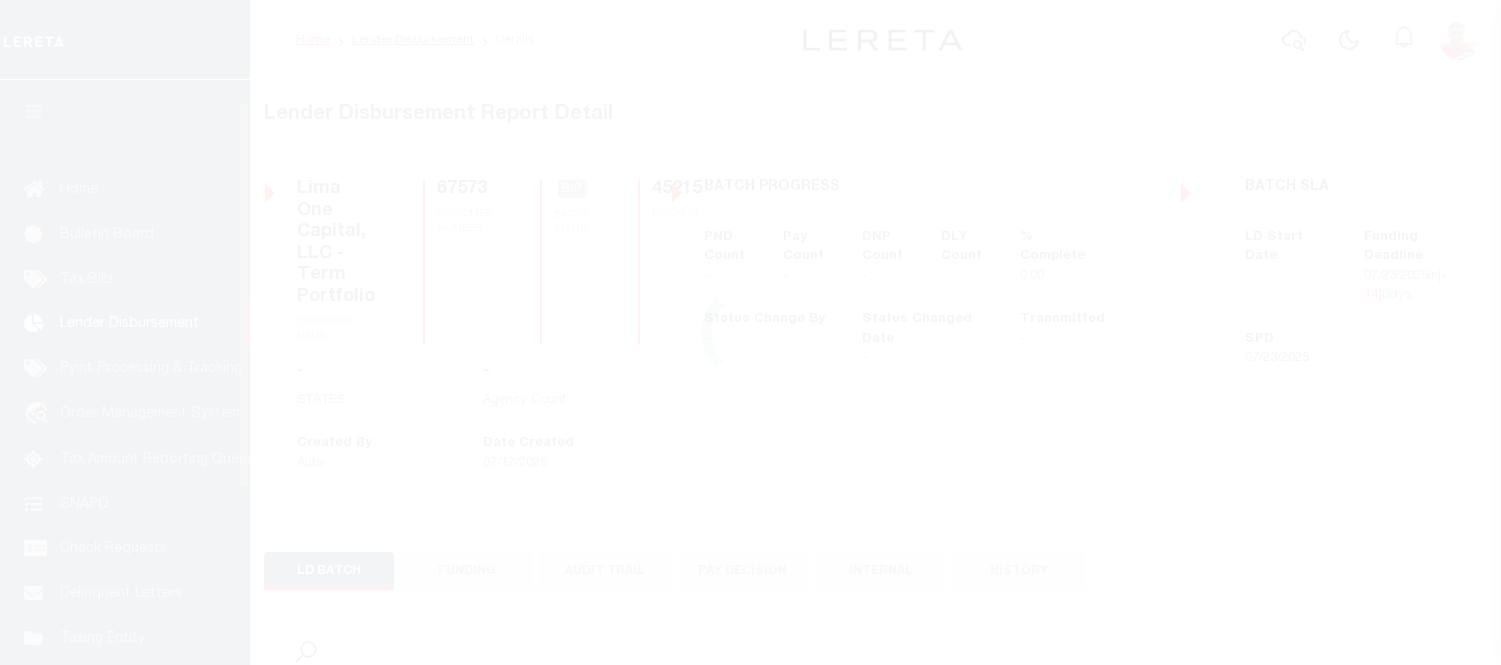 scroll, scrollTop: 0, scrollLeft: 0, axis: both 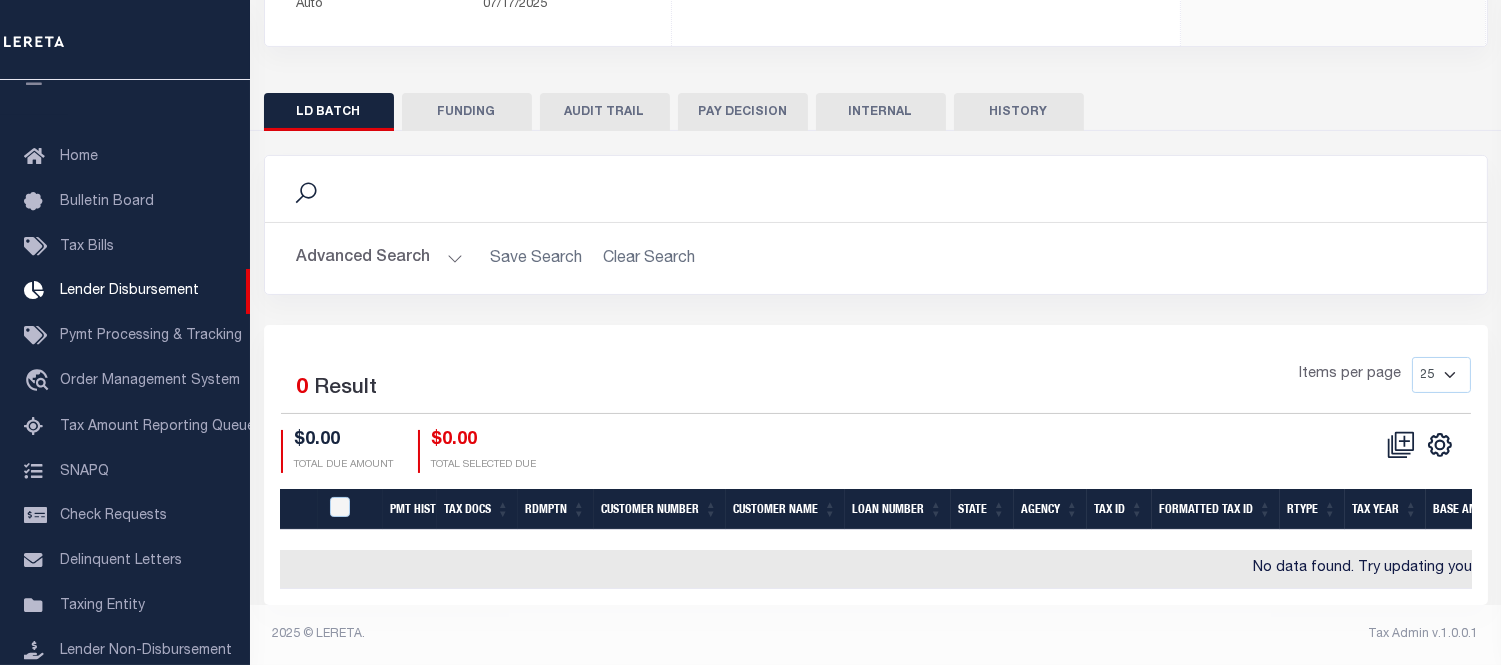 click on "HISTORY" at bounding box center [1019, 112] 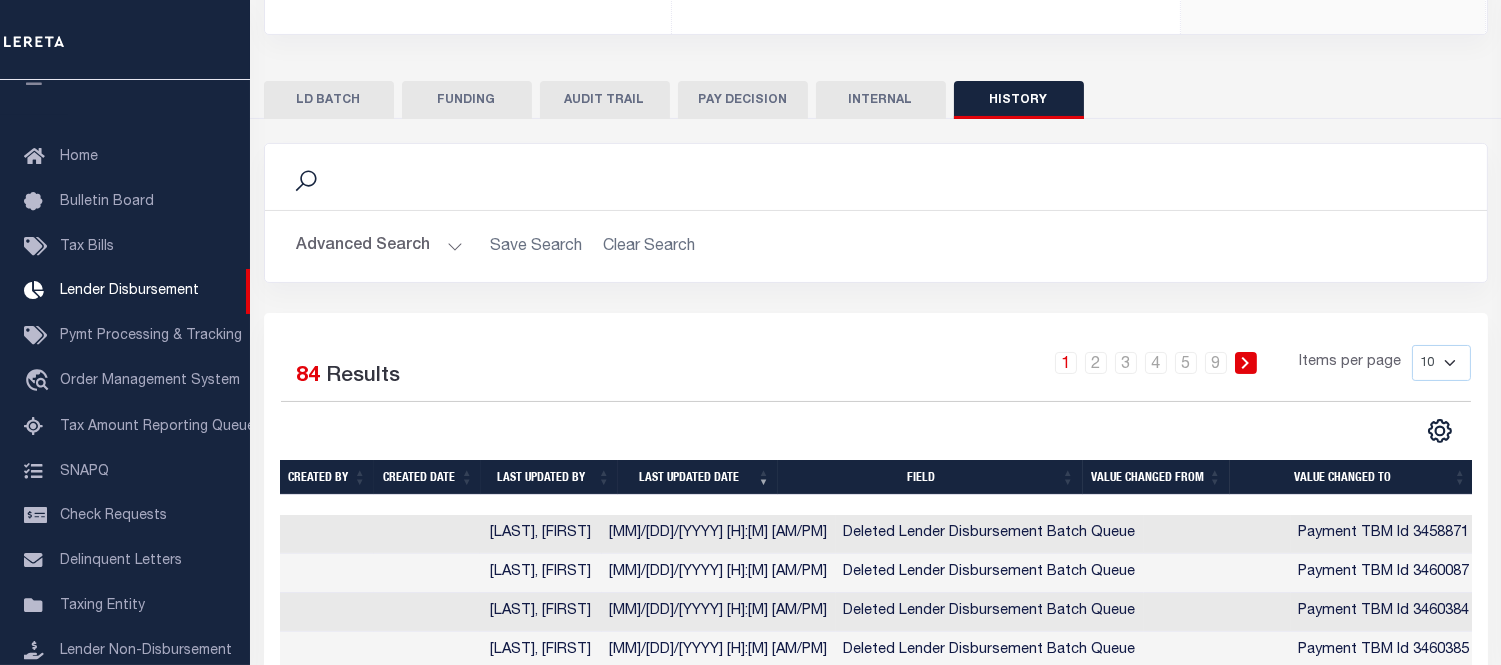 scroll, scrollTop: 800, scrollLeft: 0, axis: vertical 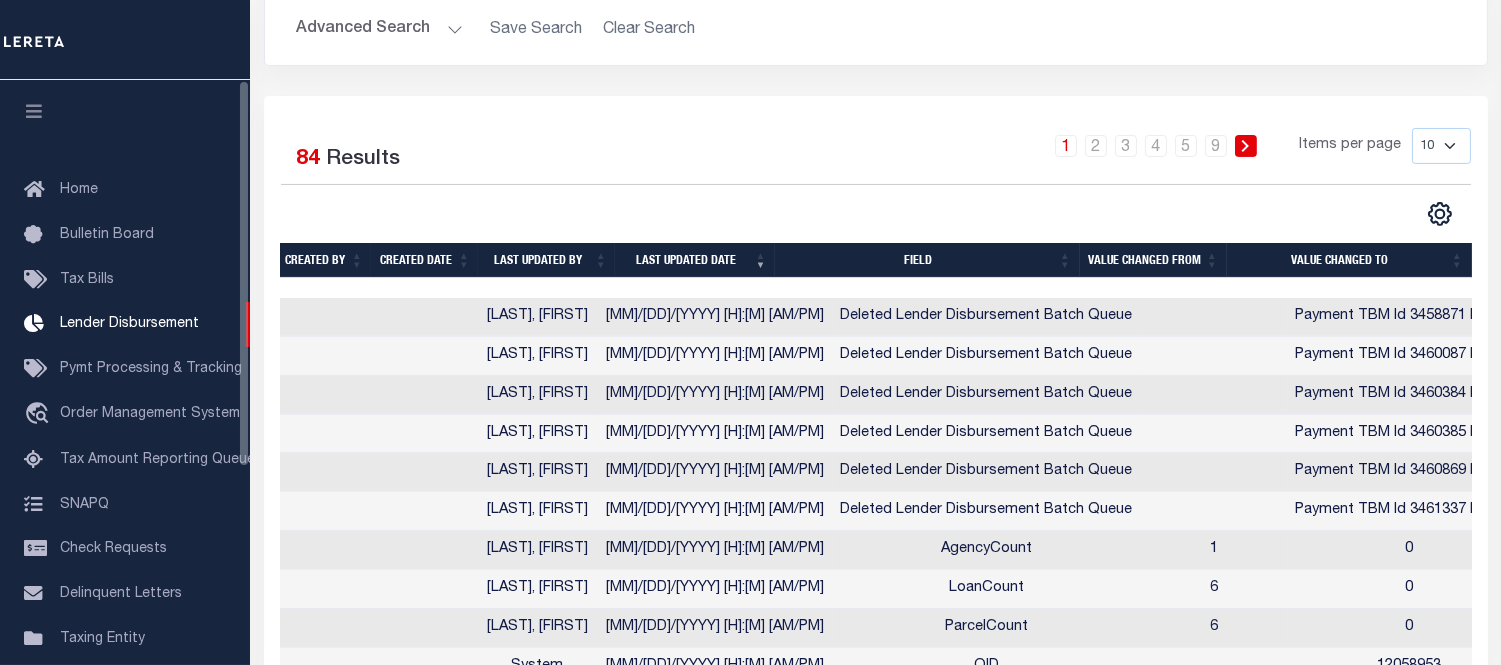 drag, startPoint x: 36, startPoint y: 120, endPoint x: 395, endPoint y: 223, distance: 373.4836 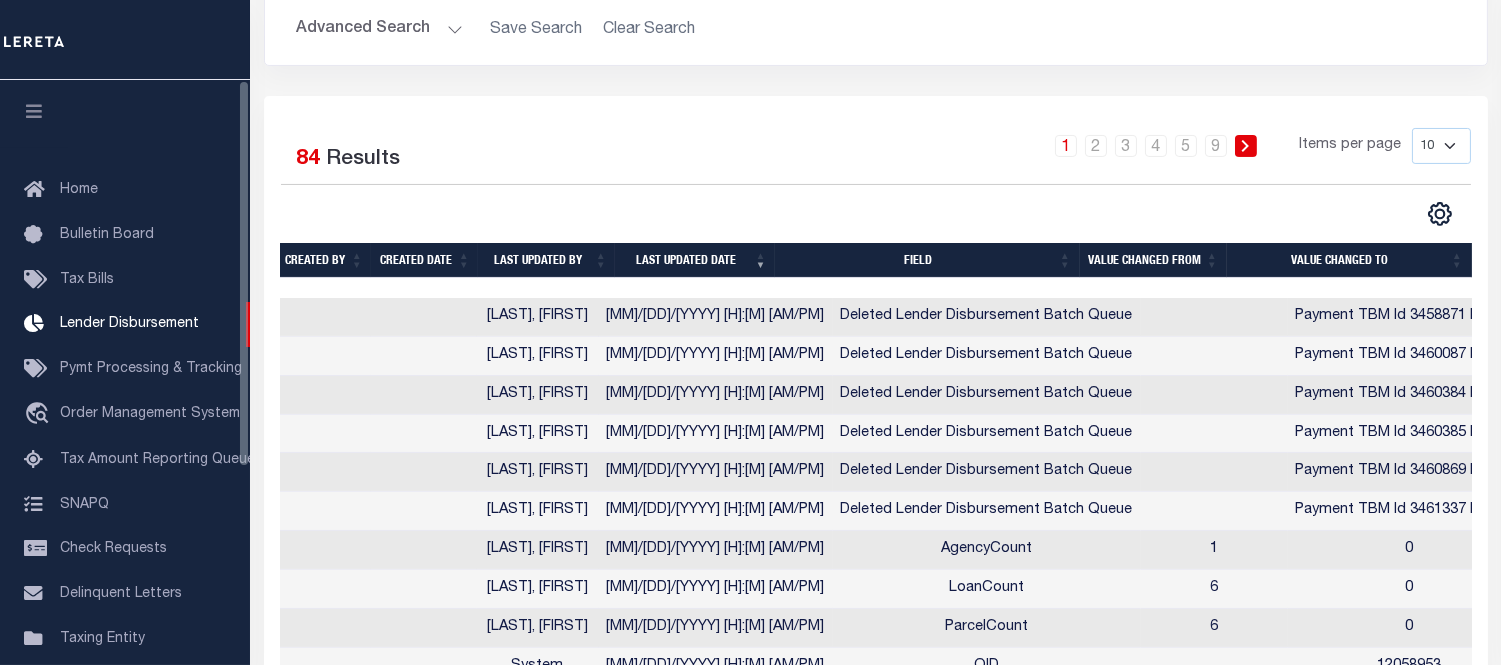 scroll, scrollTop: 0, scrollLeft: 0, axis: both 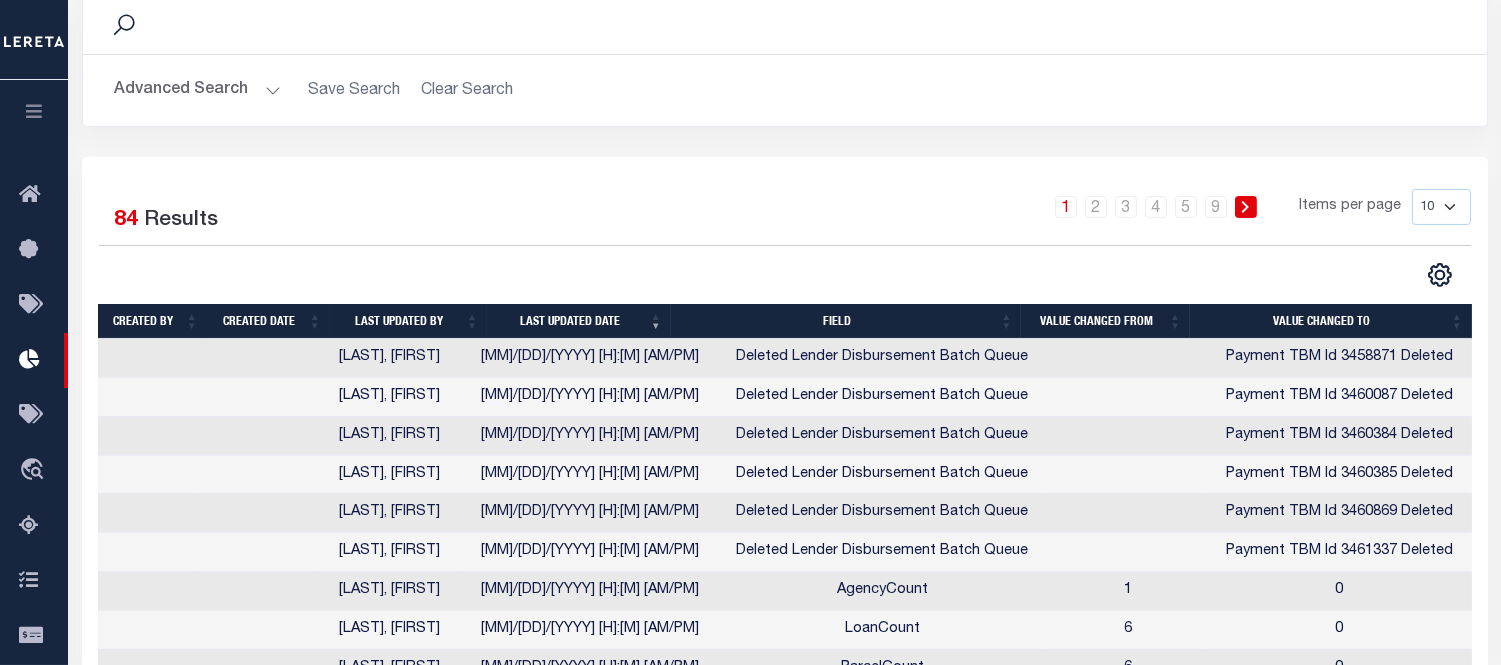 type 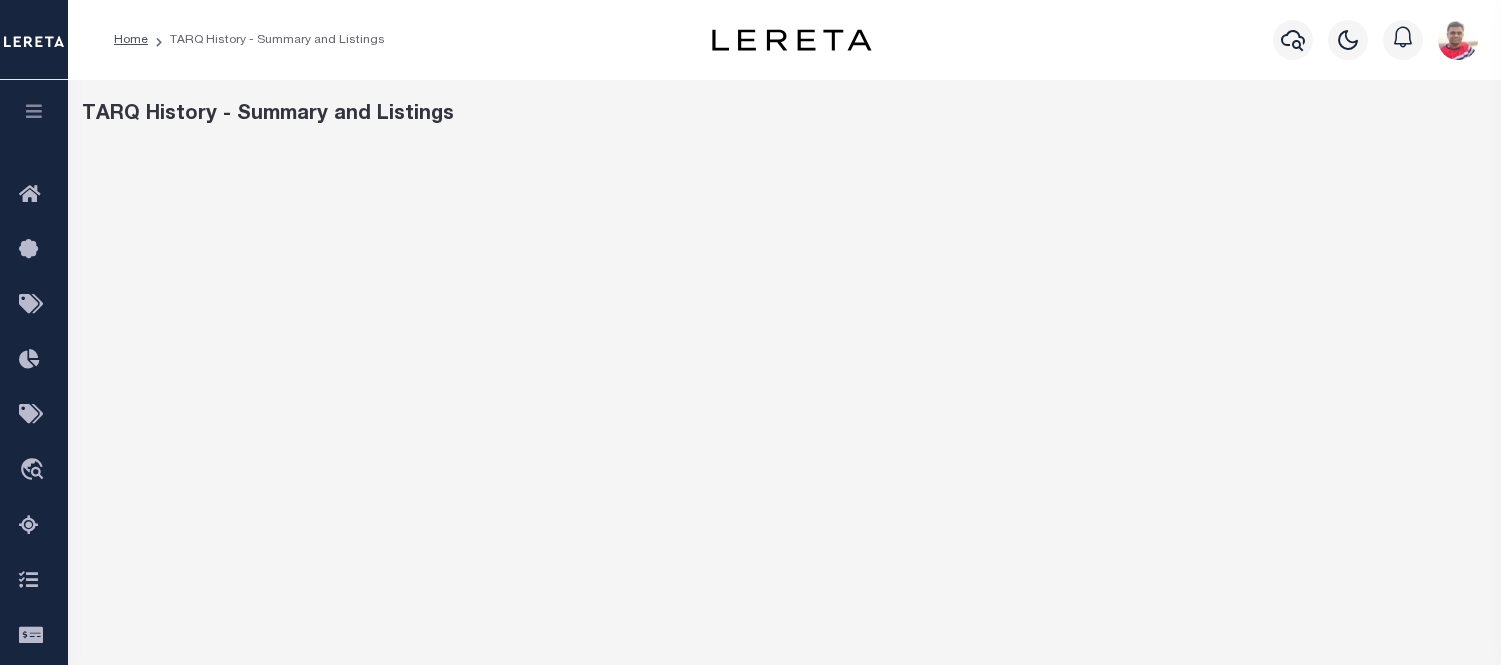 scroll, scrollTop: 0, scrollLeft: 0, axis: both 